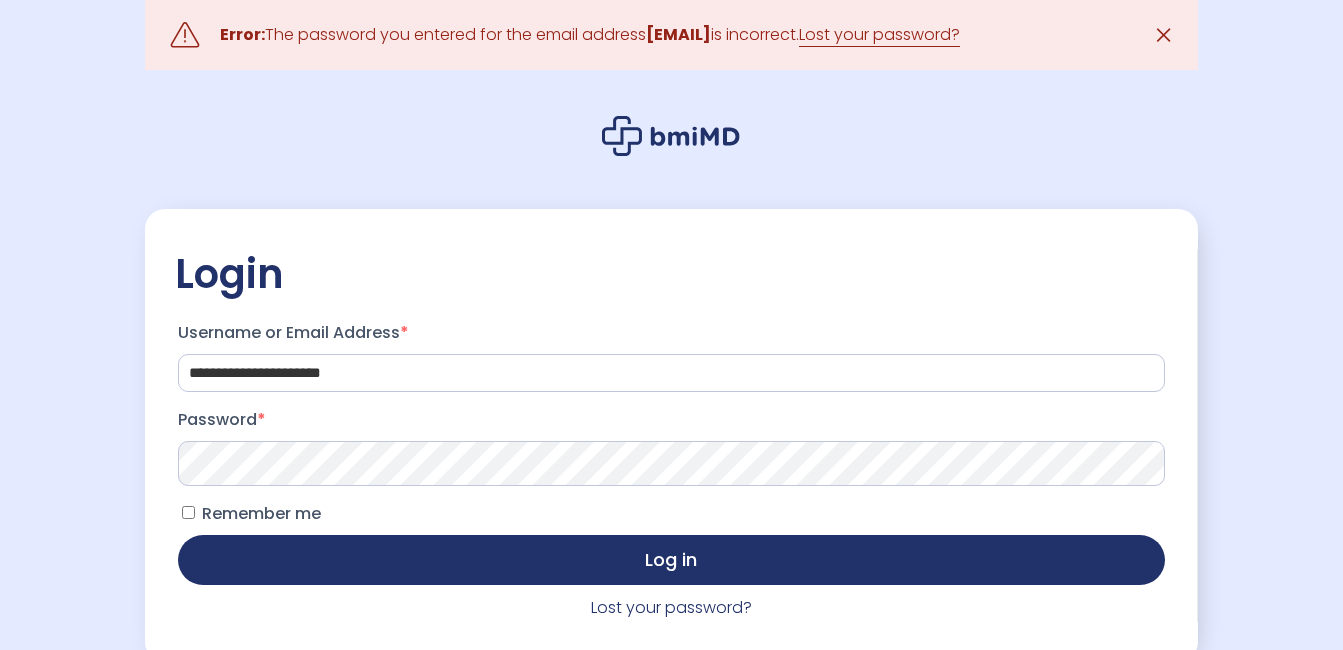 scroll, scrollTop: 0, scrollLeft: 0, axis: both 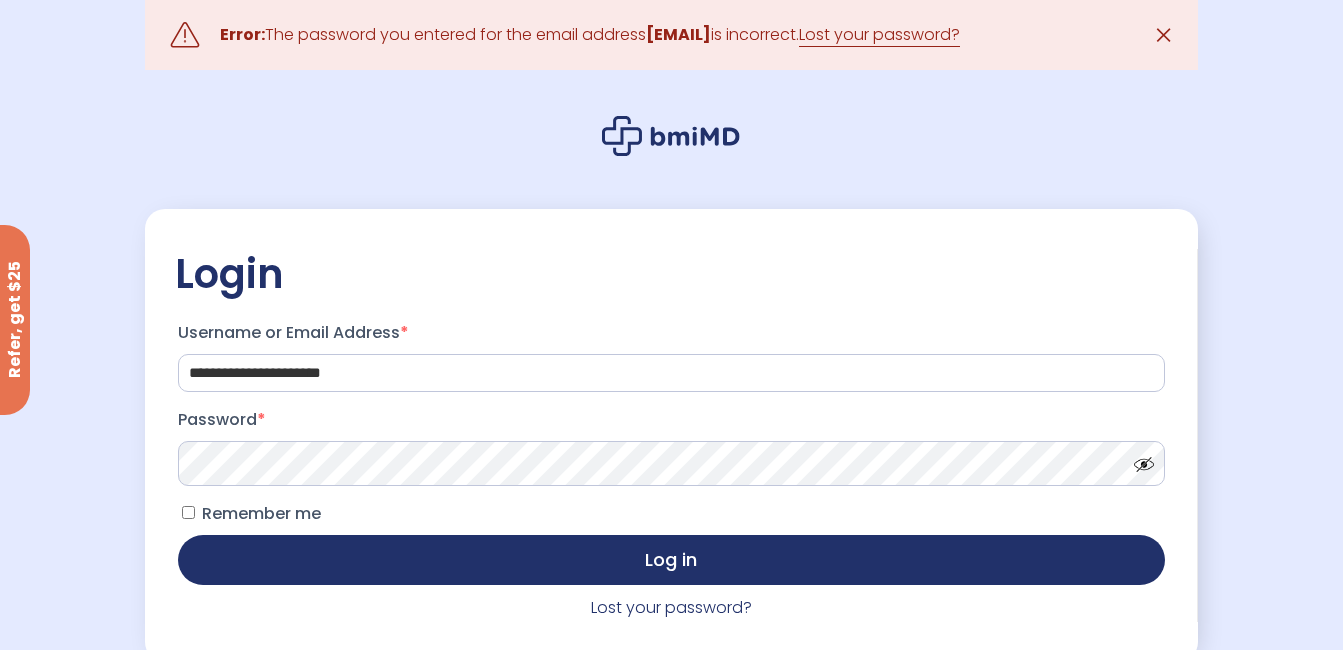 click at bounding box center [1139, 459] 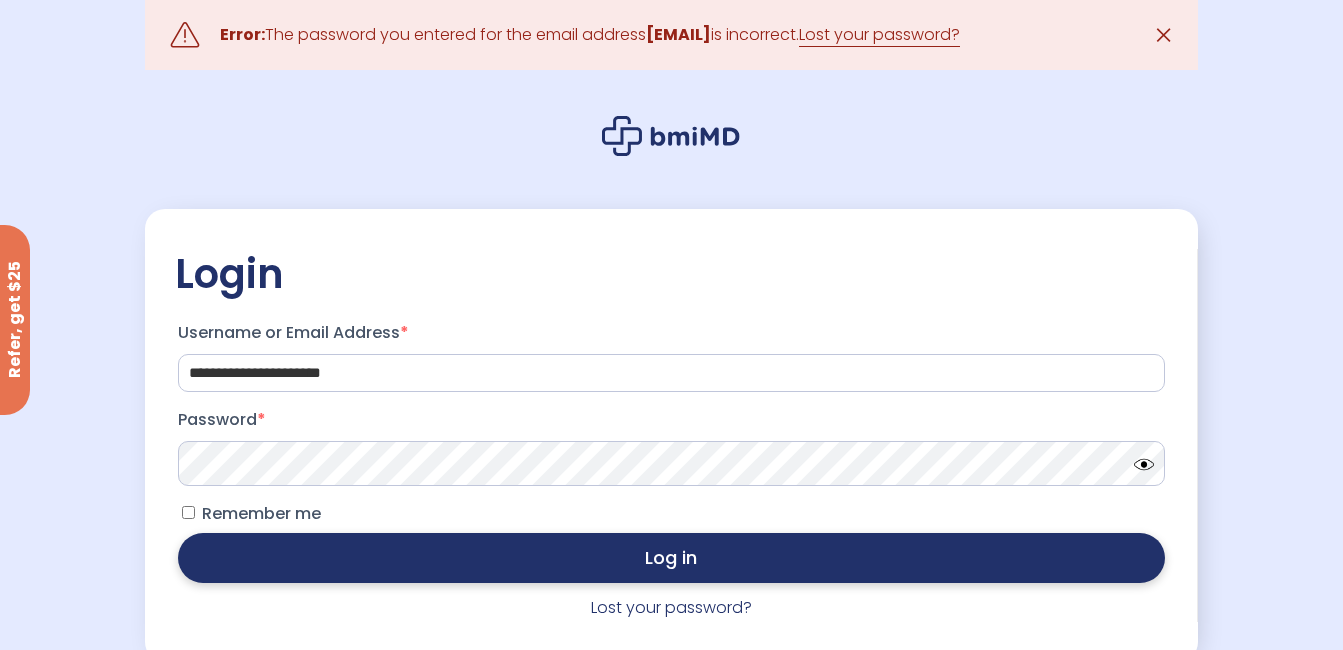 click on "Log in" at bounding box center [671, 558] 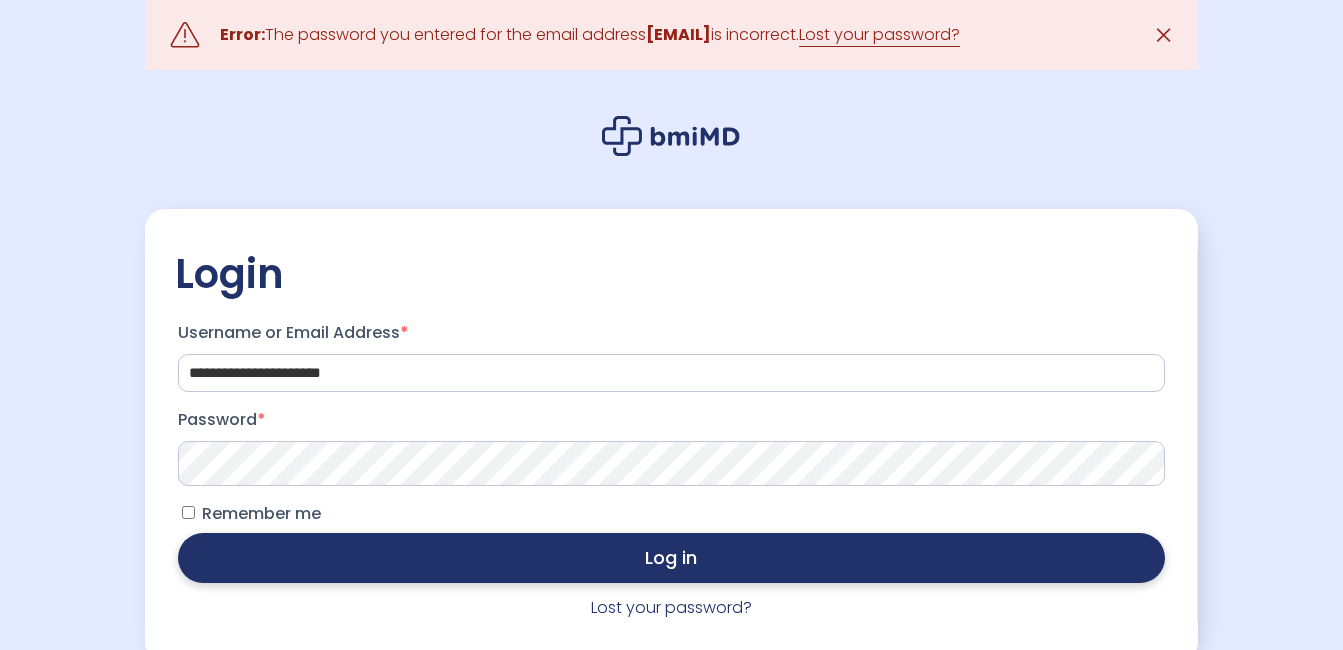 scroll, scrollTop: 0, scrollLeft: 0, axis: both 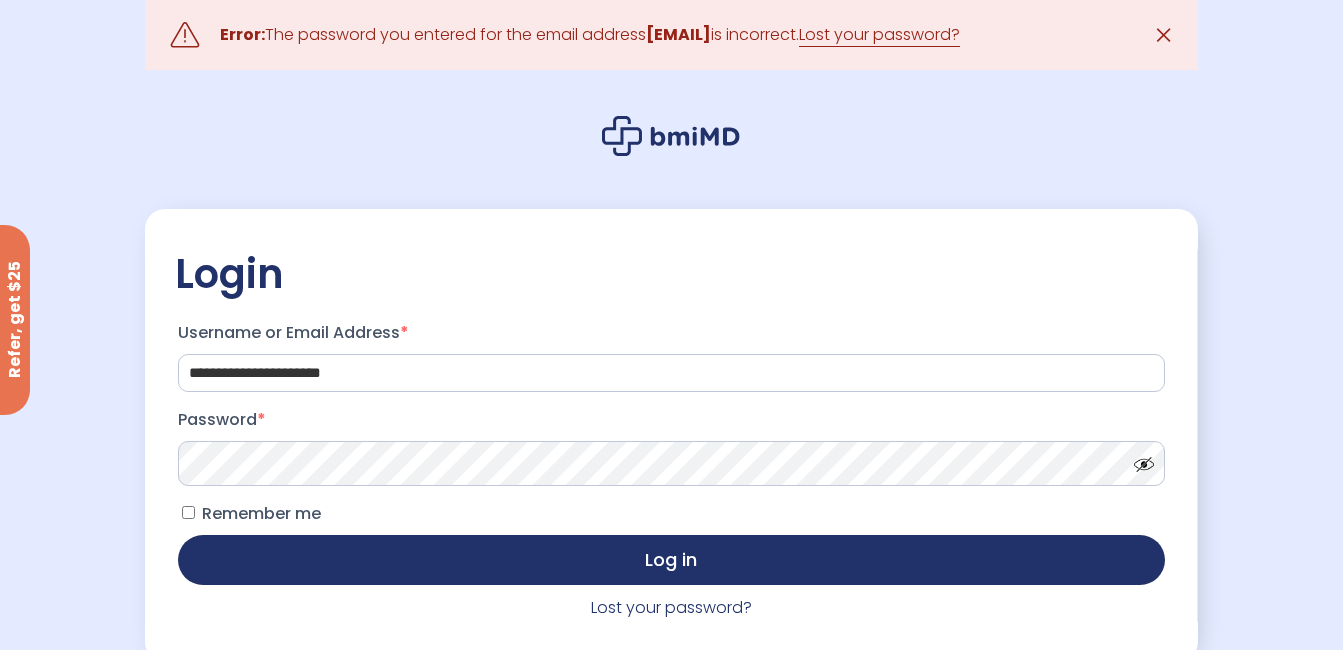 click at bounding box center [1139, 459] 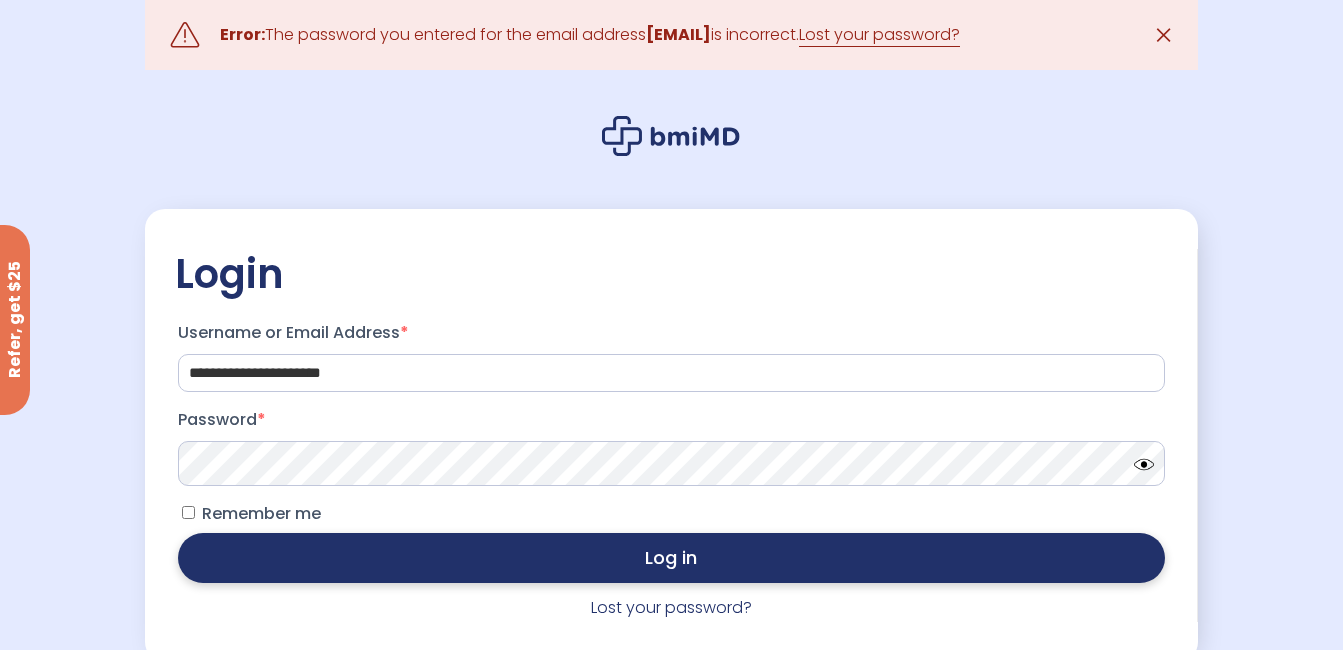 click on "Log in" at bounding box center [671, 558] 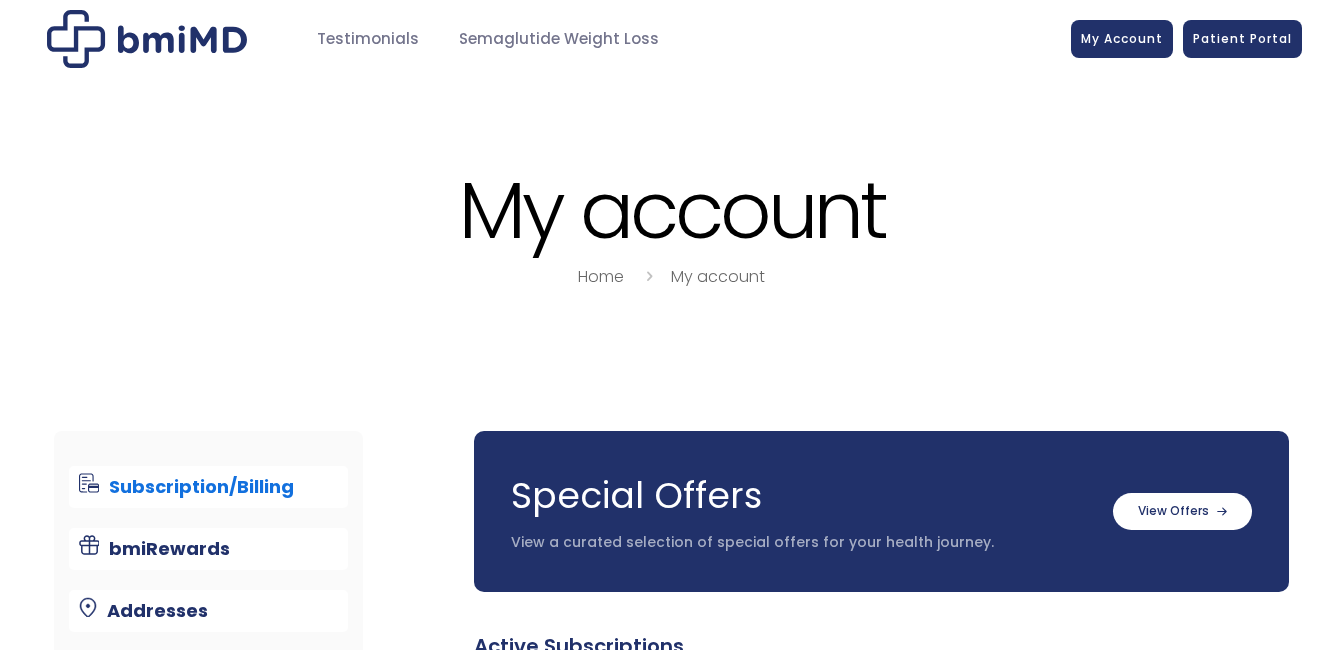 scroll, scrollTop: 0, scrollLeft: 0, axis: both 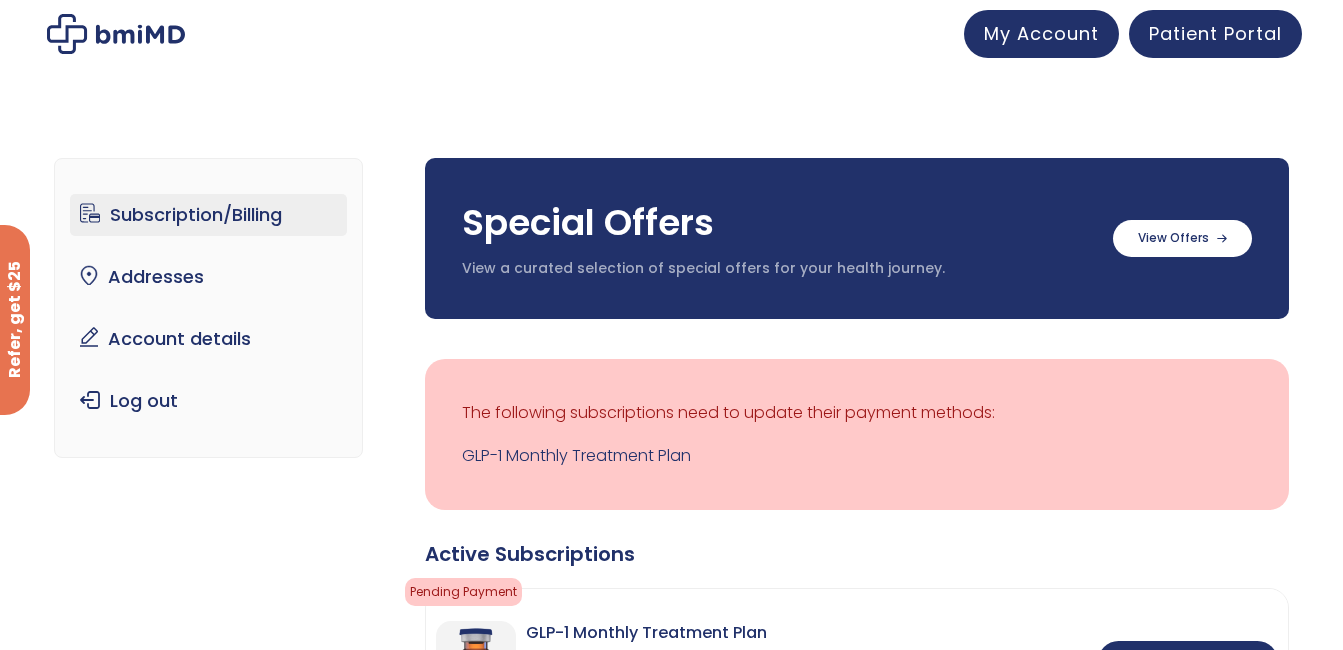 click on "Subscription/Billing" at bounding box center [208, 215] 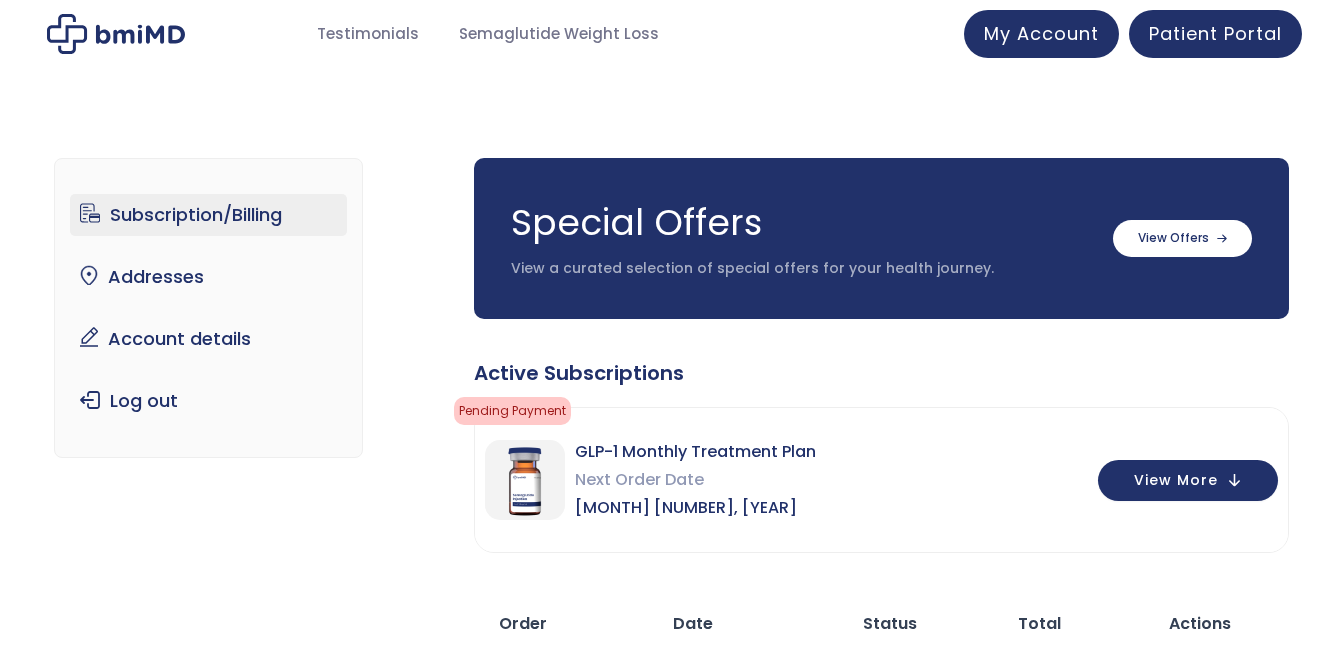 scroll, scrollTop: 0, scrollLeft: 0, axis: both 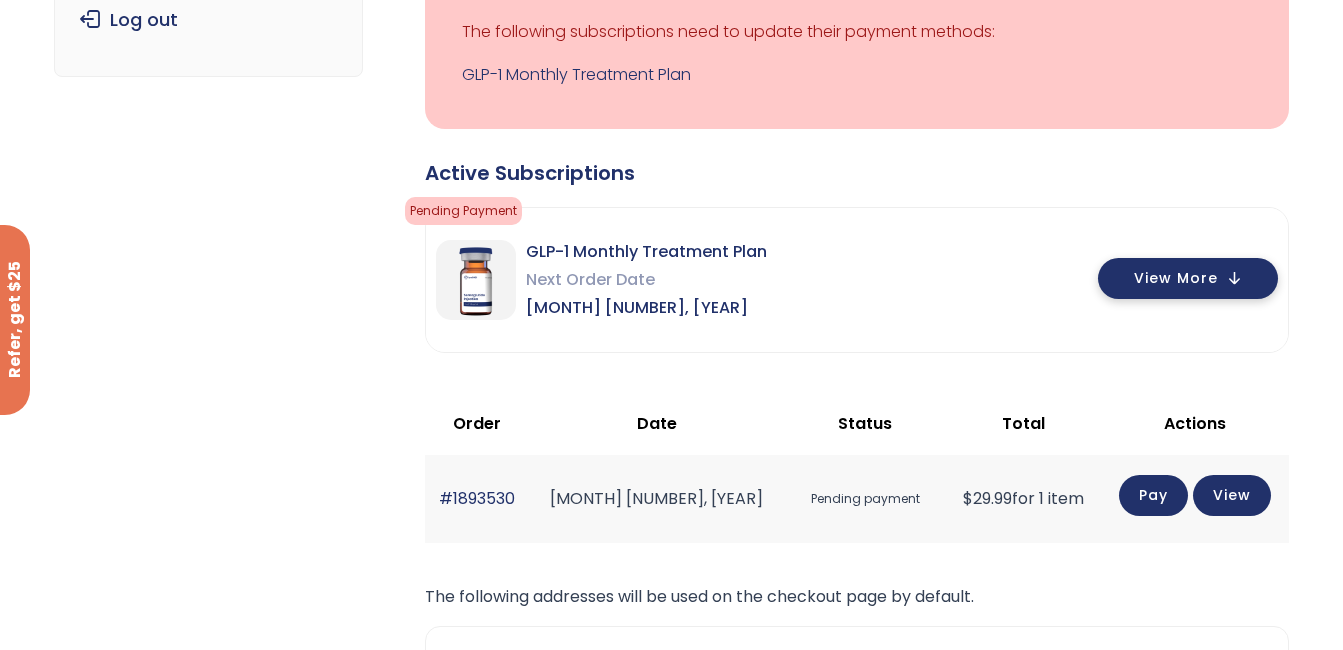 click on "View More" at bounding box center (1176, 278) 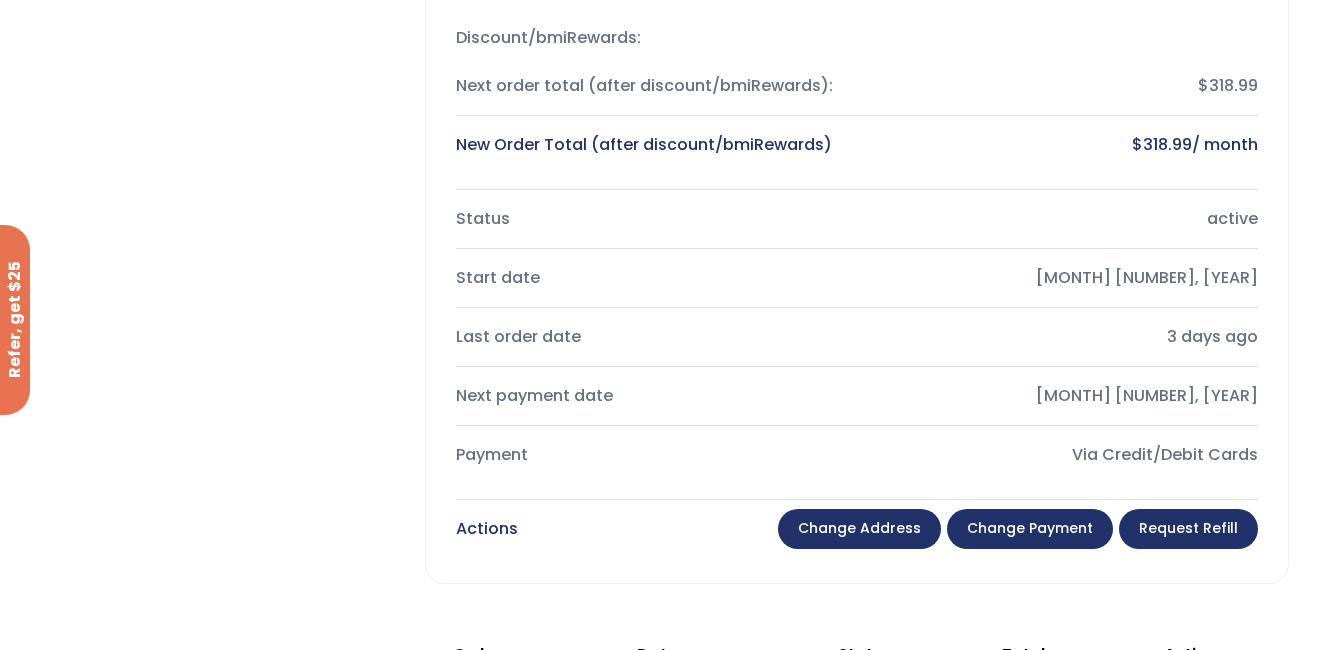 scroll, scrollTop: 881, scrollLeft: 0, axis: vertical 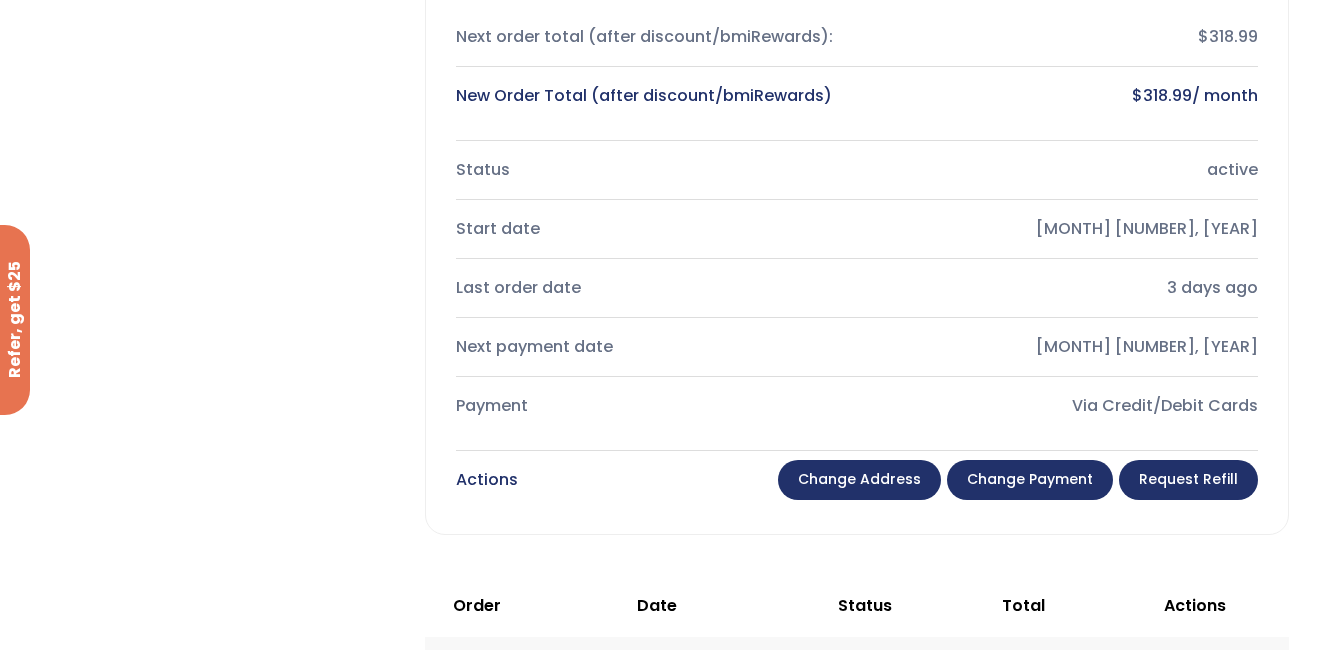 click on "Change payment" at bounding box center [1030, 480] 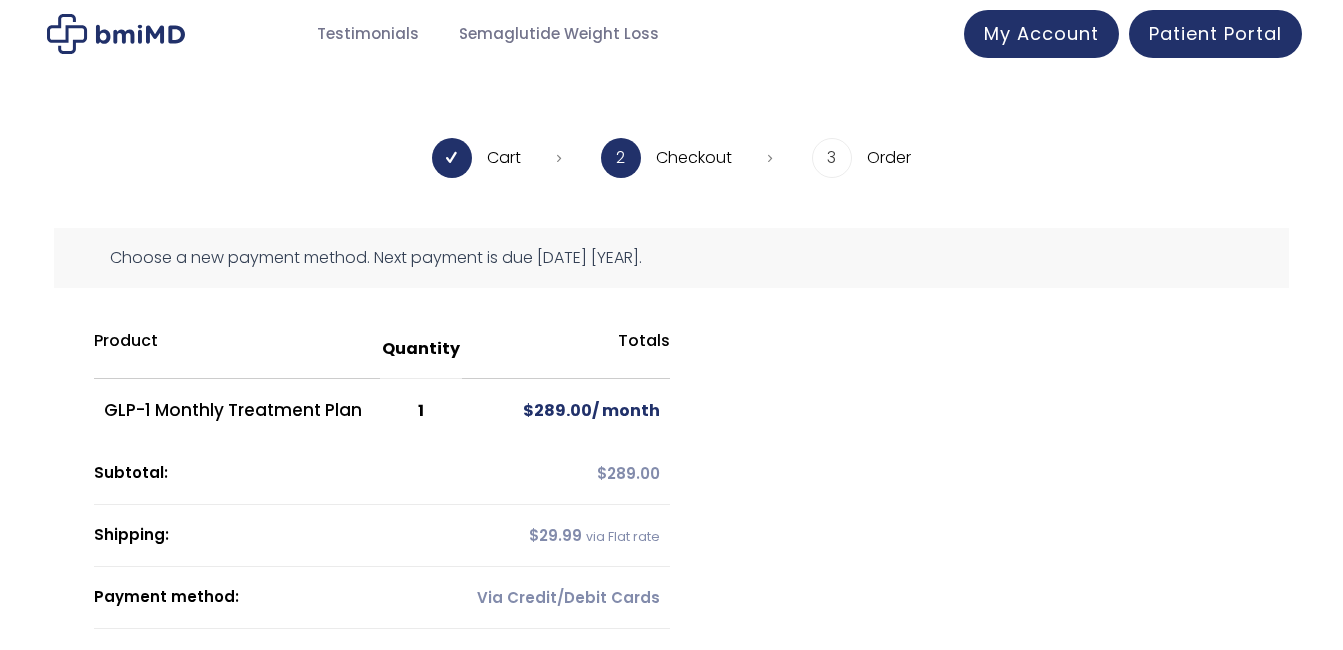 scroll, scrollTop: 0, scrollLeft: 0, axis: both 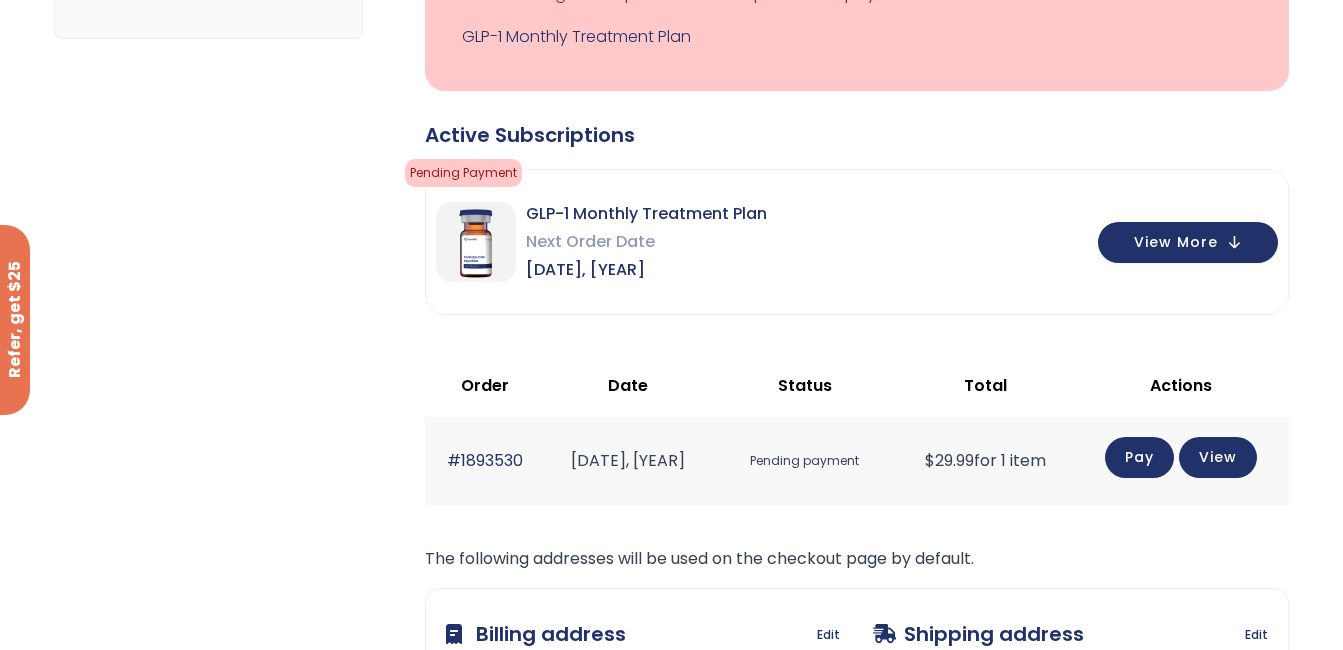 click on "Pay" 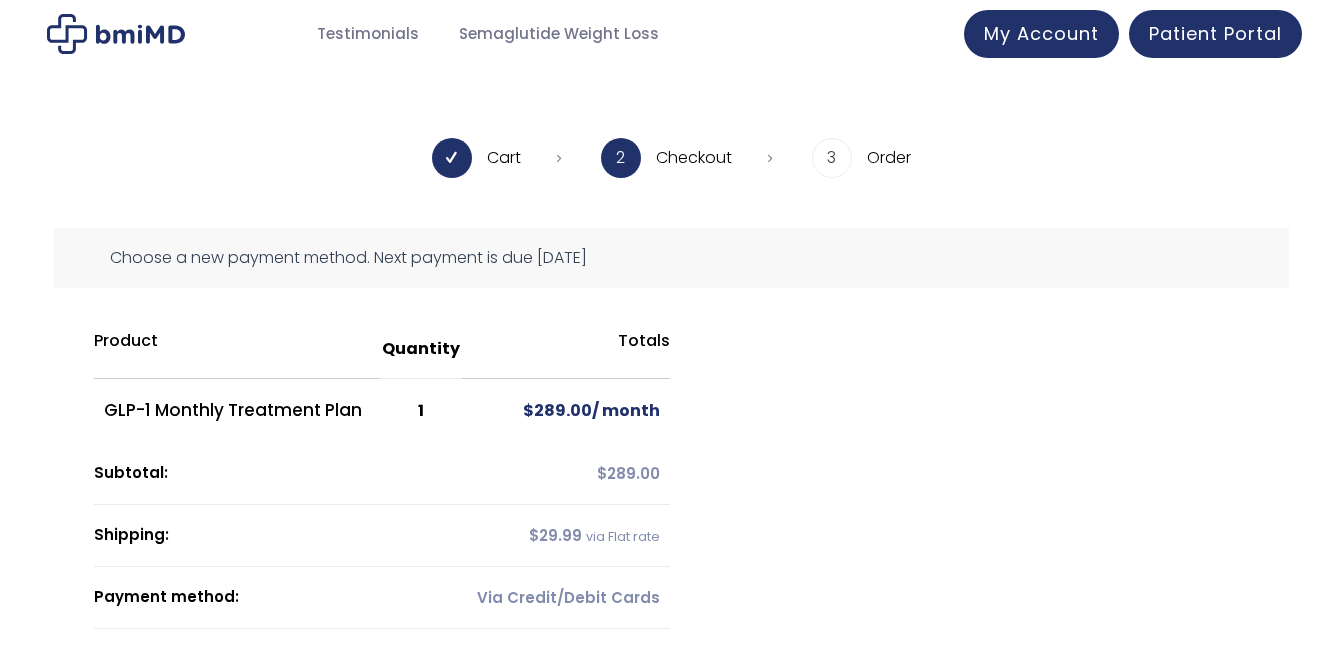 scroll, scrollTop: 0, scrollLeft: 0, axis: both 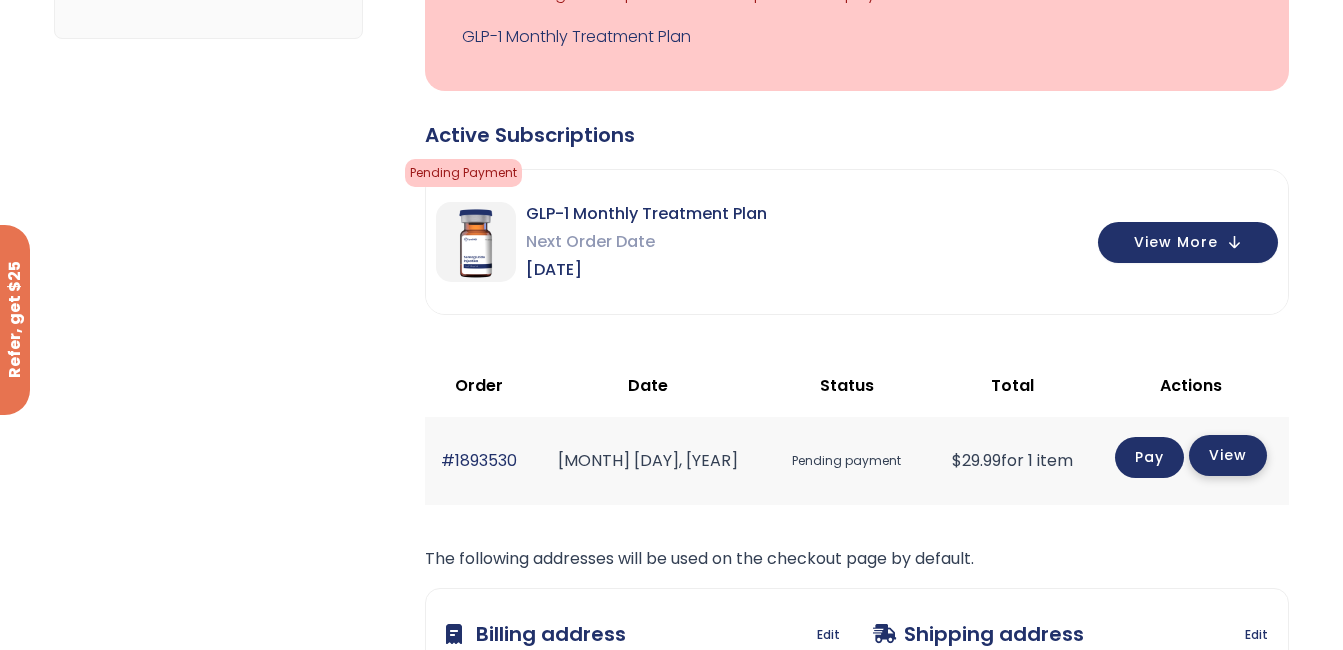 click on "View" 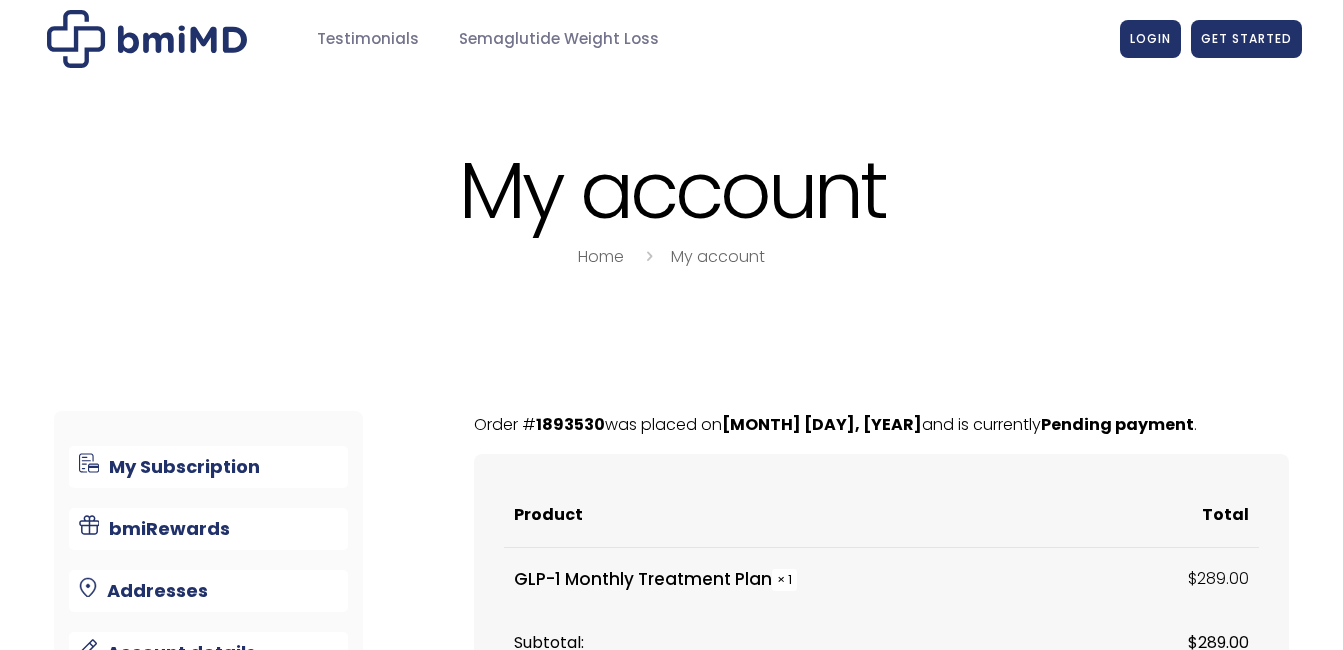 scroll, scrollTop: 0, scrollLeft: 0, axis: both 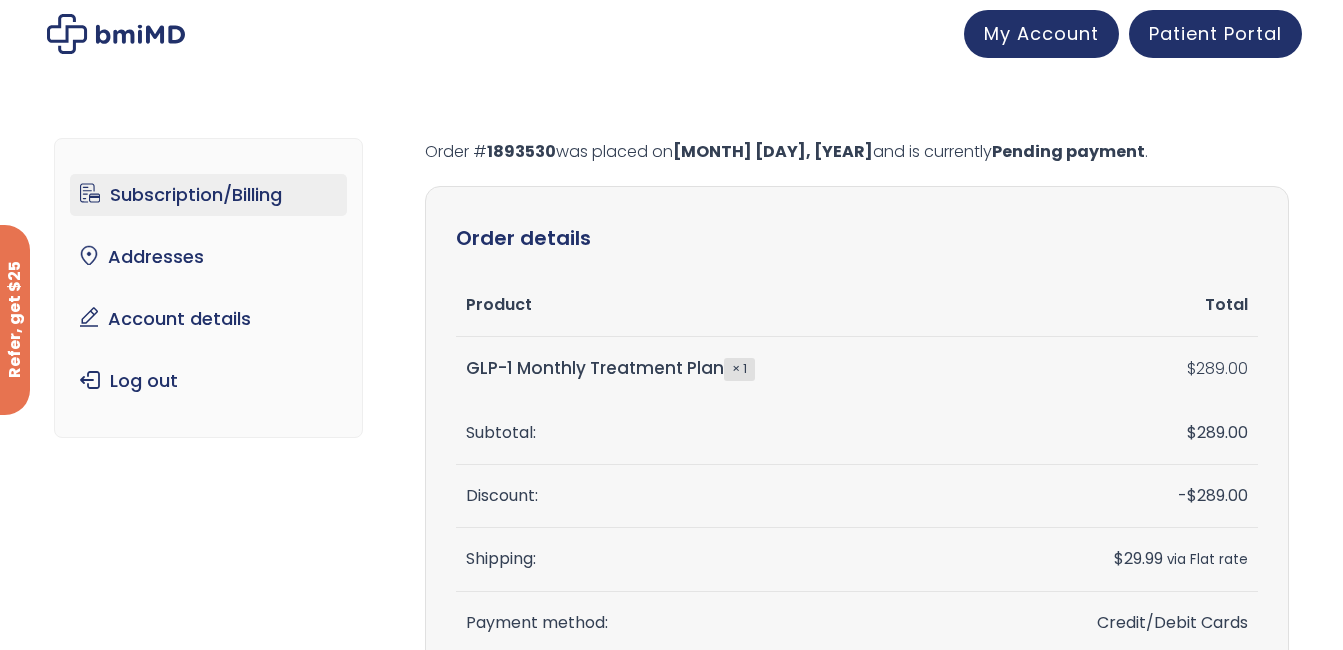 click on "Subscription/Billing" at bounding box center [208, 195] 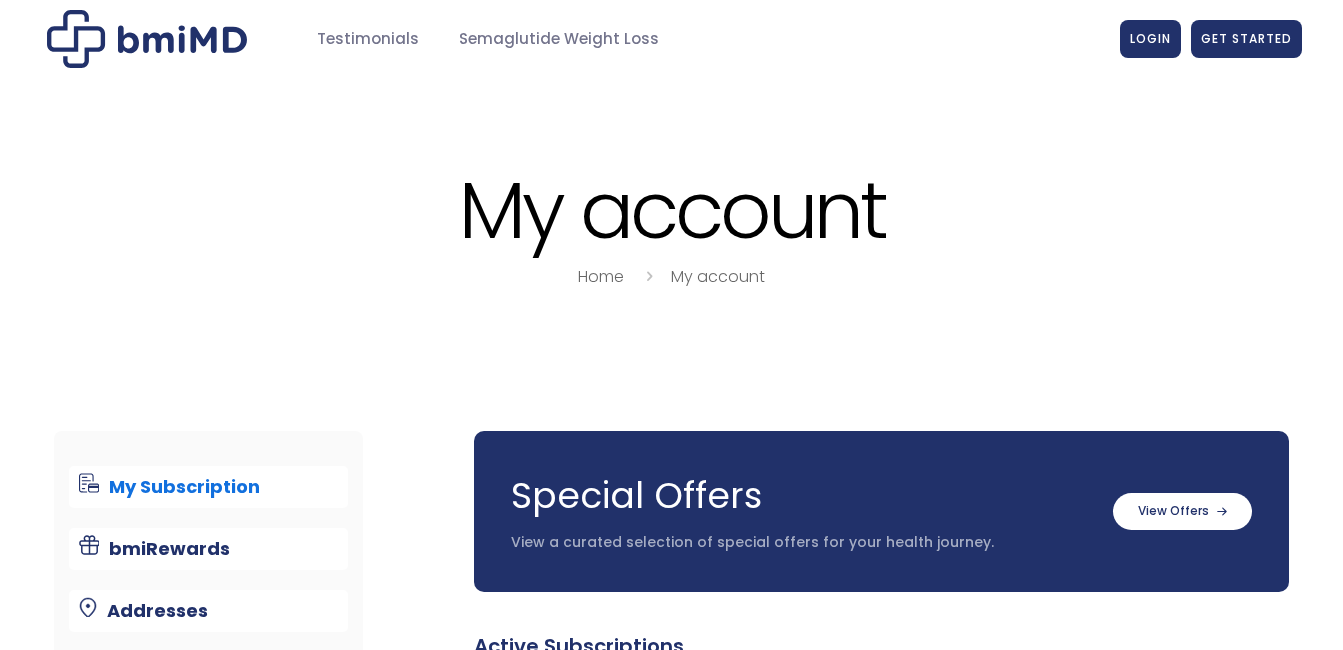scroll, scrollTop: 0, scrollLeft: 0, axis: both 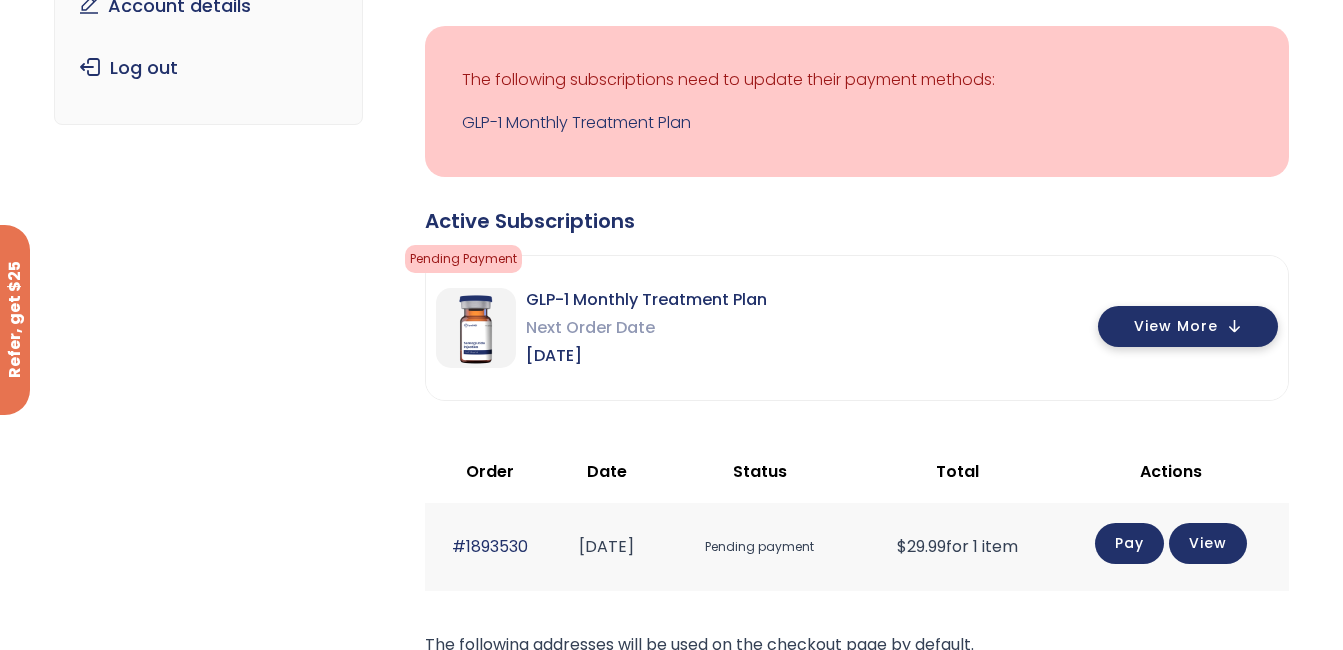 click on "View More" at bounding box center [1188, 326] 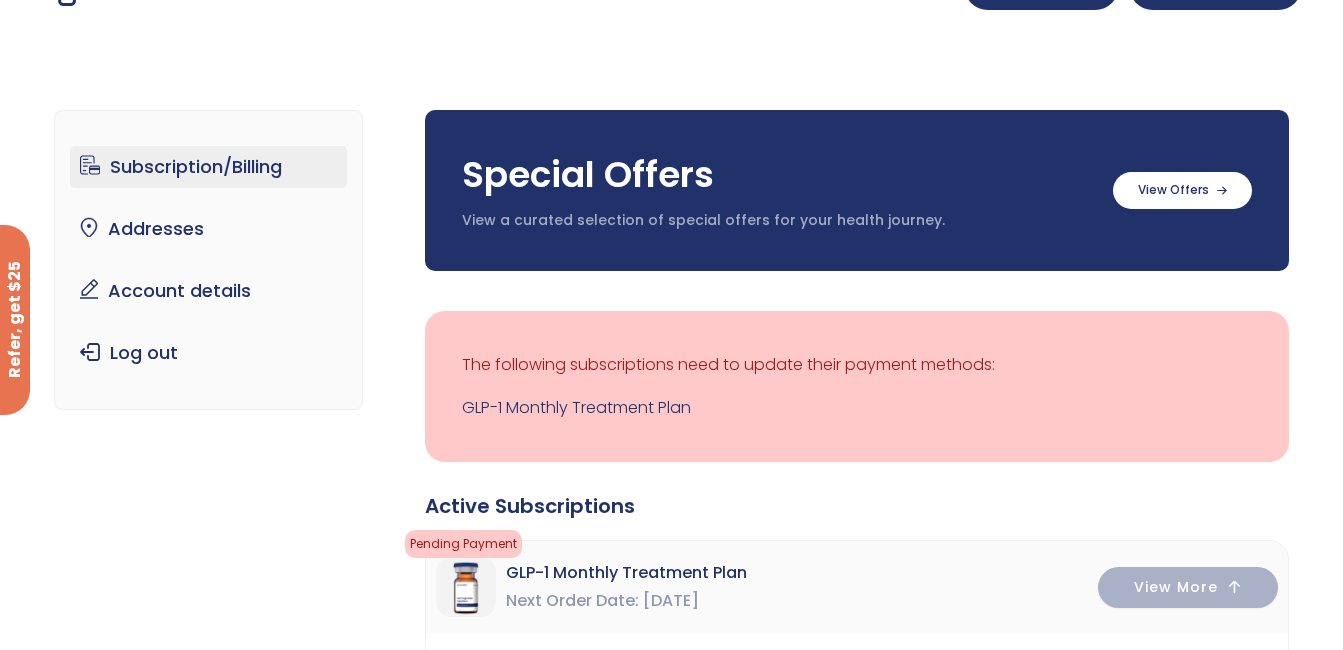 scroll, scrollTop: 0, scrollLeft: 0, axis: both 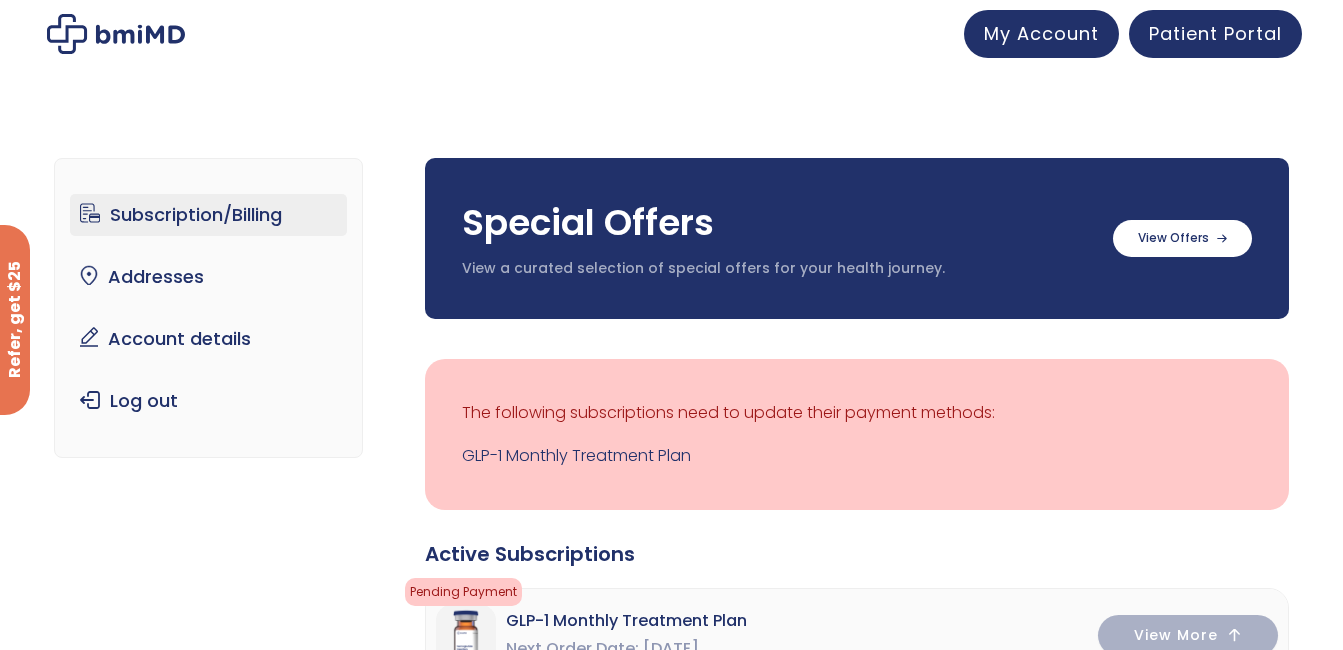 click on "Subscription/Billing" at bounding box center [208, 215] 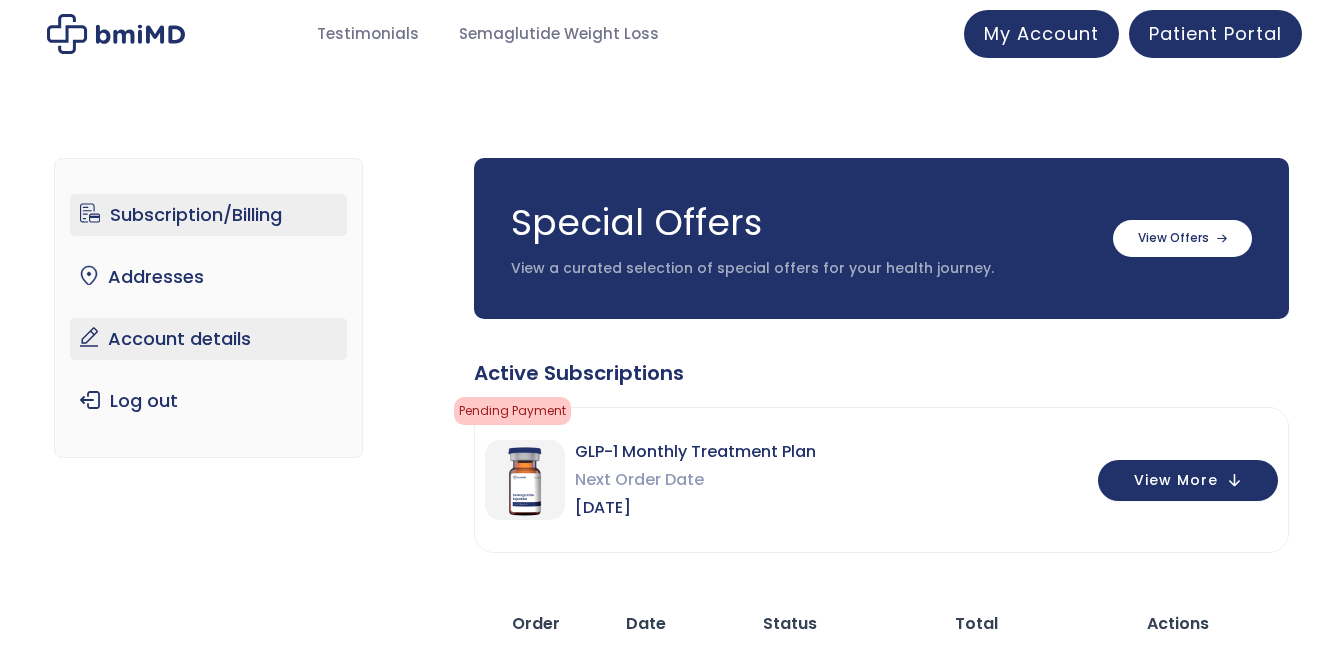 scroll, scrollTop: 0, scrollLeft: 0, axis: both 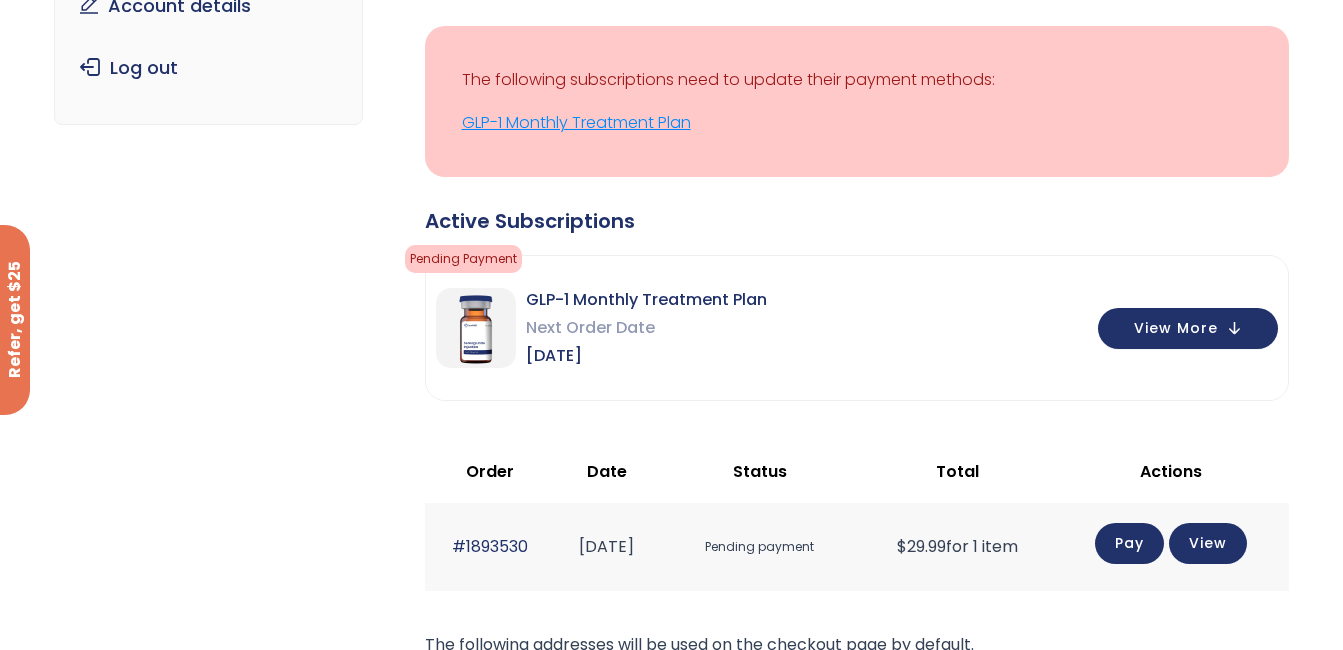 click on "GLP-1 Monthly Treatment Plan" at bounding box center [857, 123] 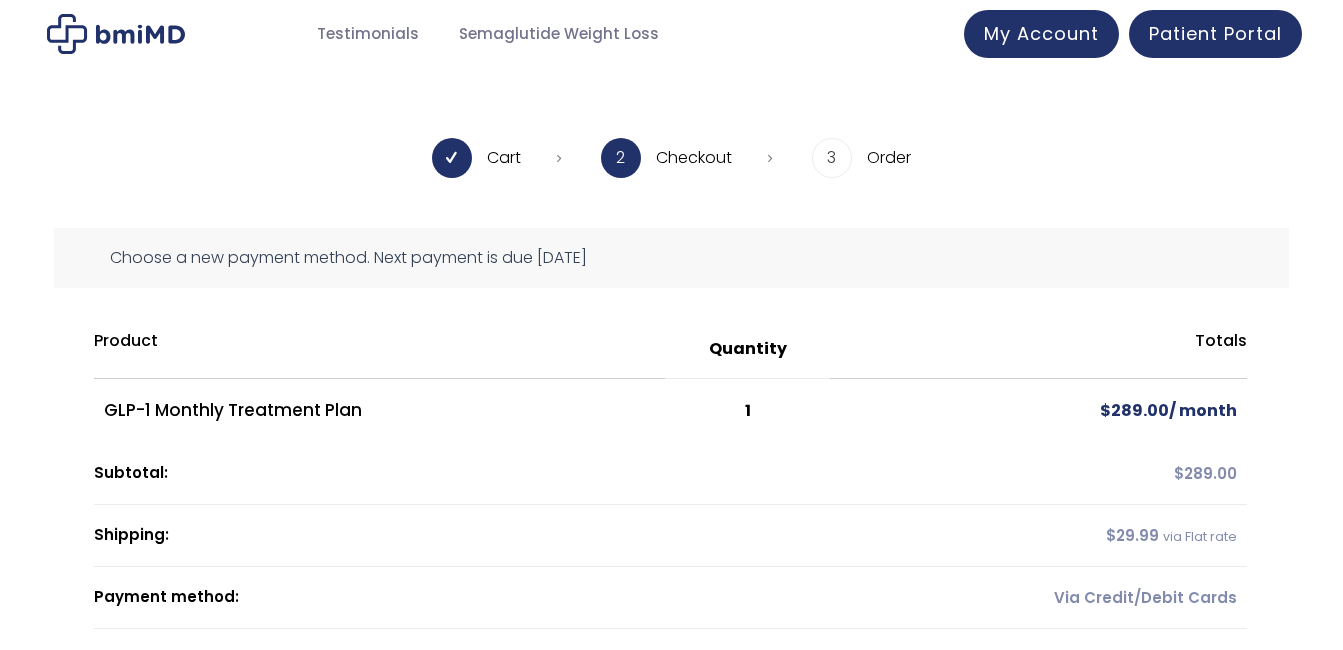 scroll, scrollTop: 245, scrollLeft: 0, axis: vertical 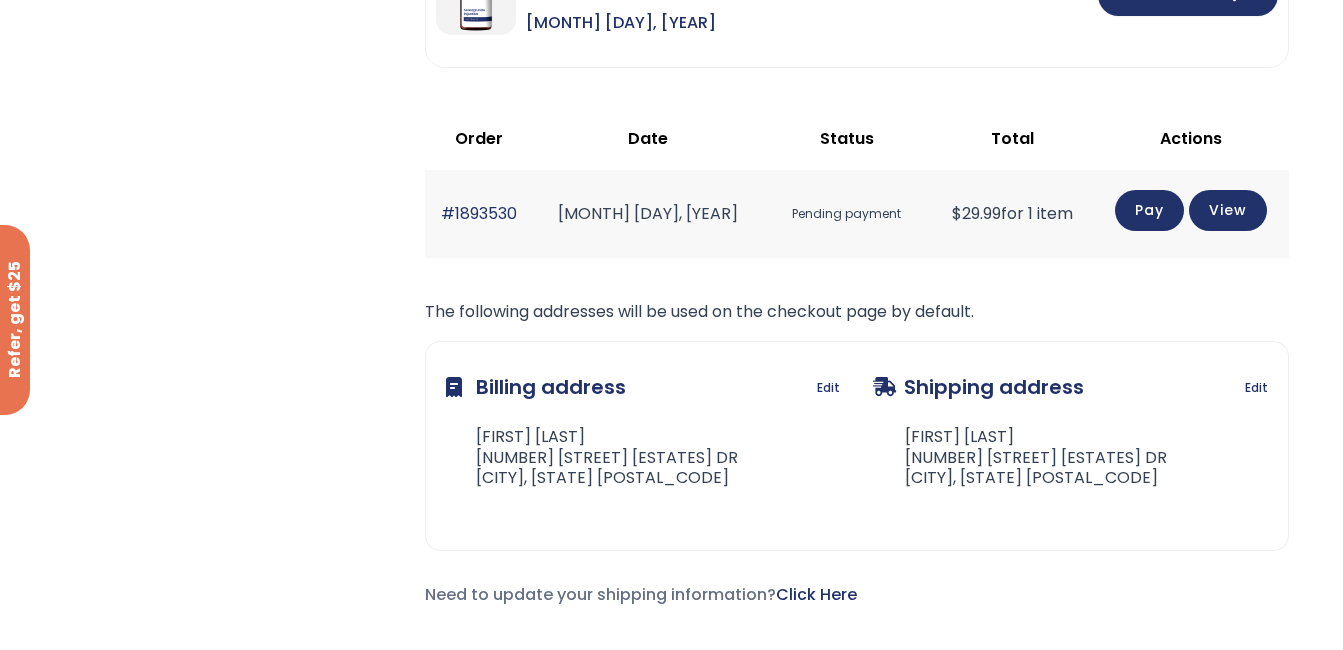 click on "Pay" 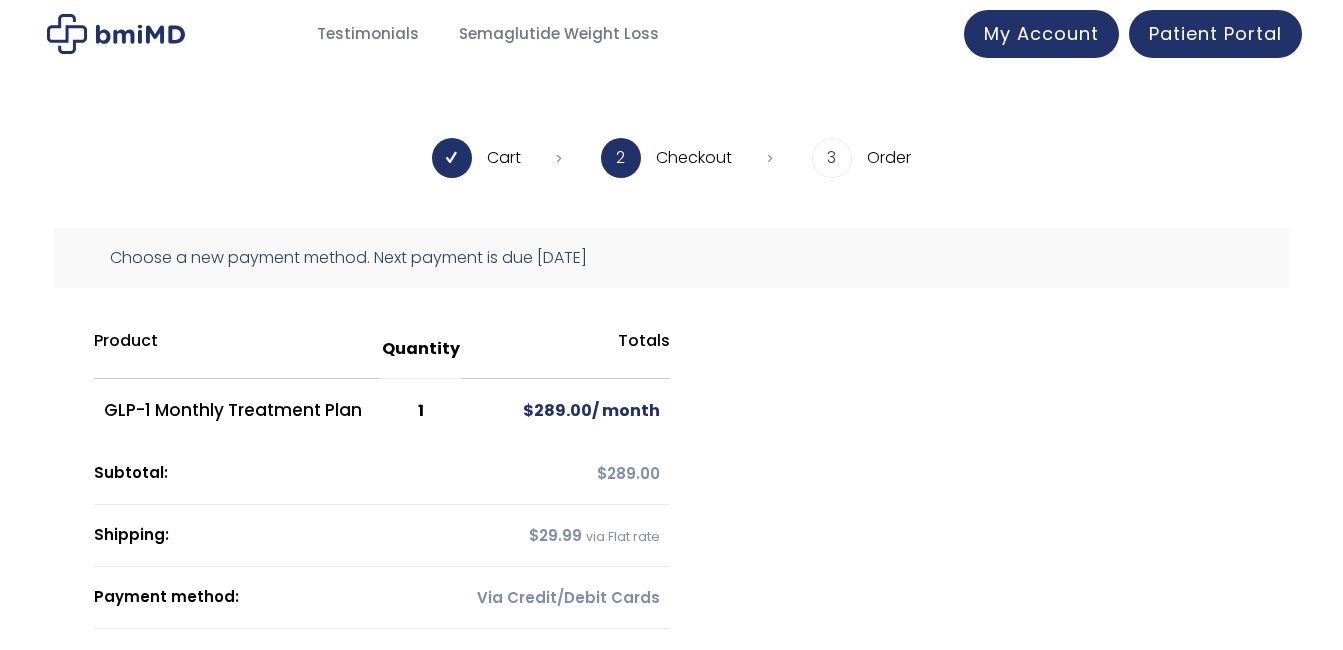 scroll, scrollTop: 0, scrollLeft: 0, axis: both 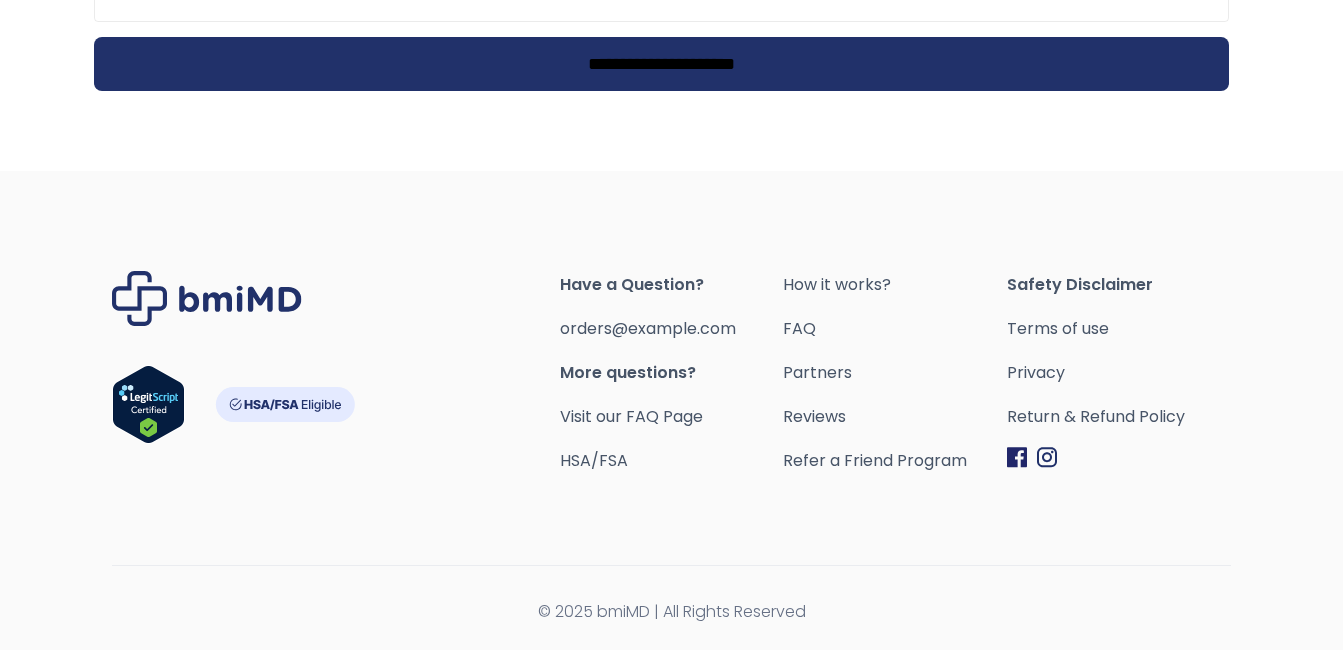 click on "**********" at bounding box center (661, 64) 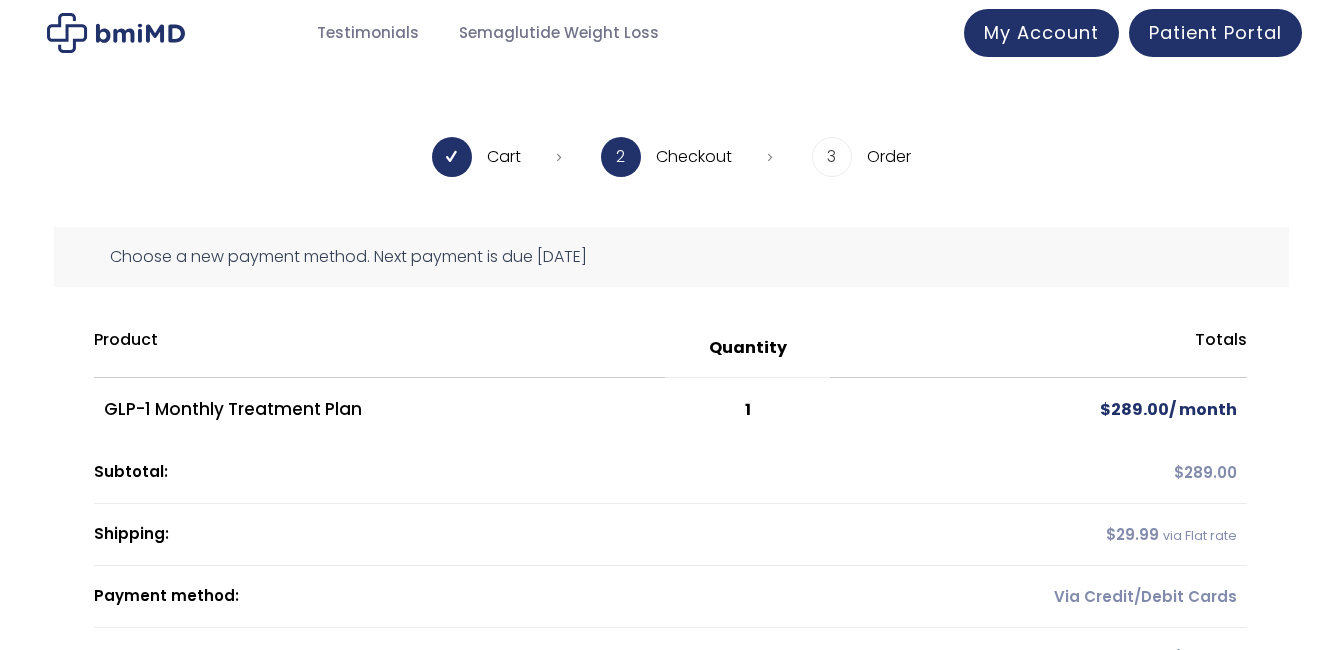 scroll, scrollTop: 0, scrollLeft: 0, axis: both 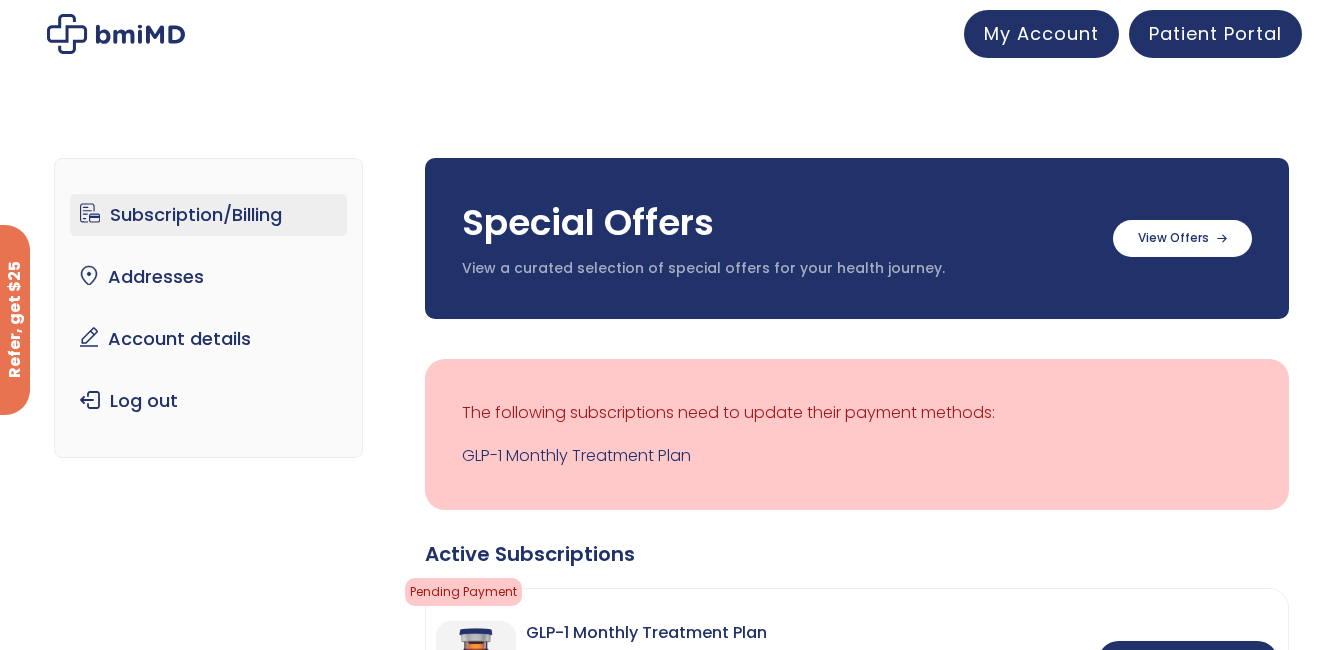 click on "Subscription/Billing" at bounding box center (208, 215) 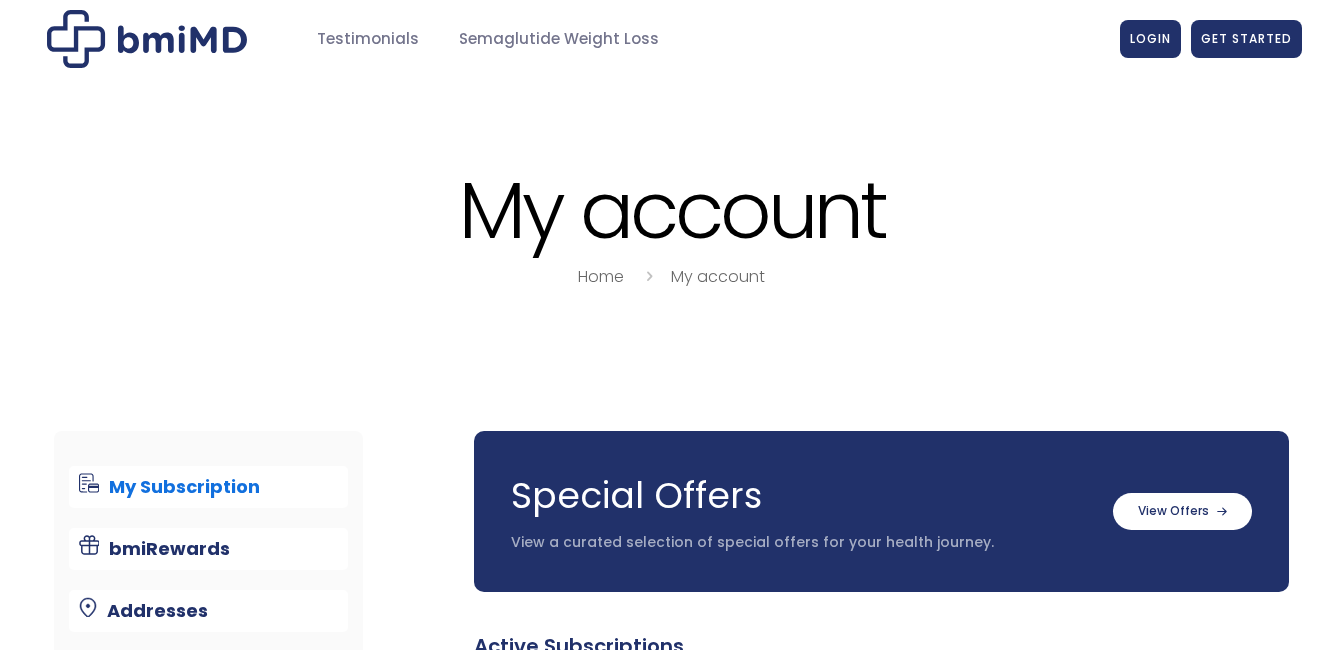 scroll, scrollTop: 0, scrollLeft: 0, axis: both 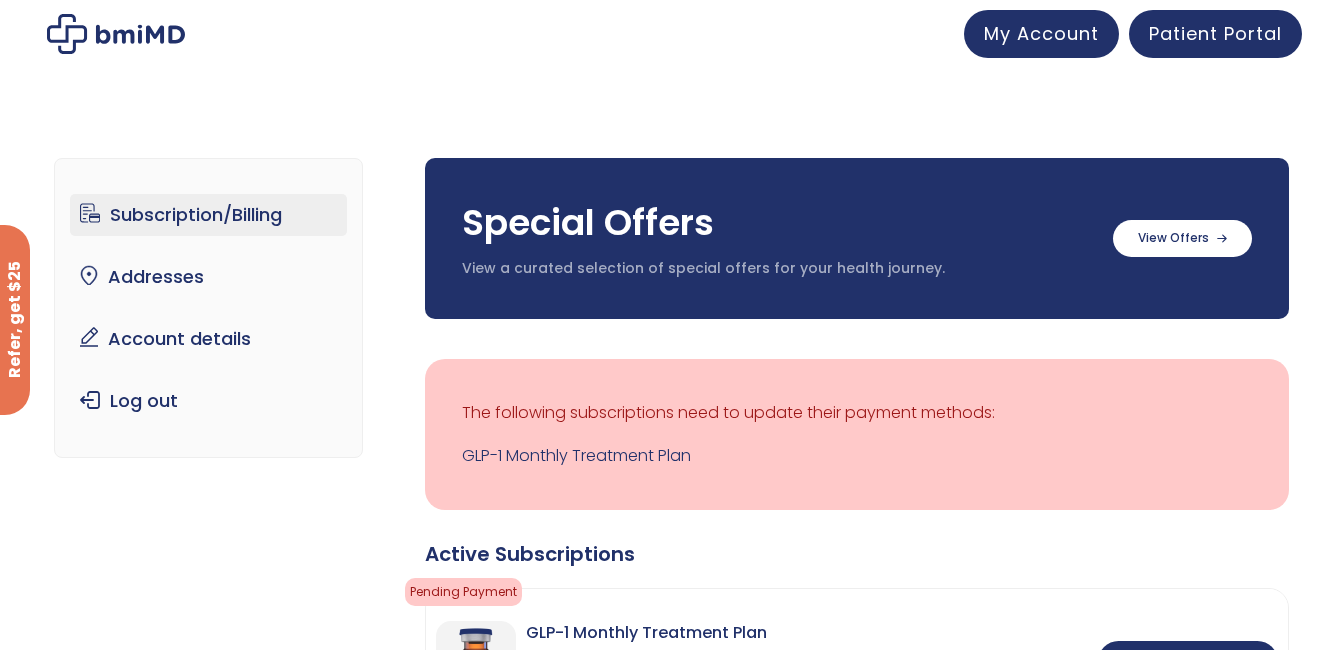 click on "Subscription/Billing" at bounding box center [208, 215] 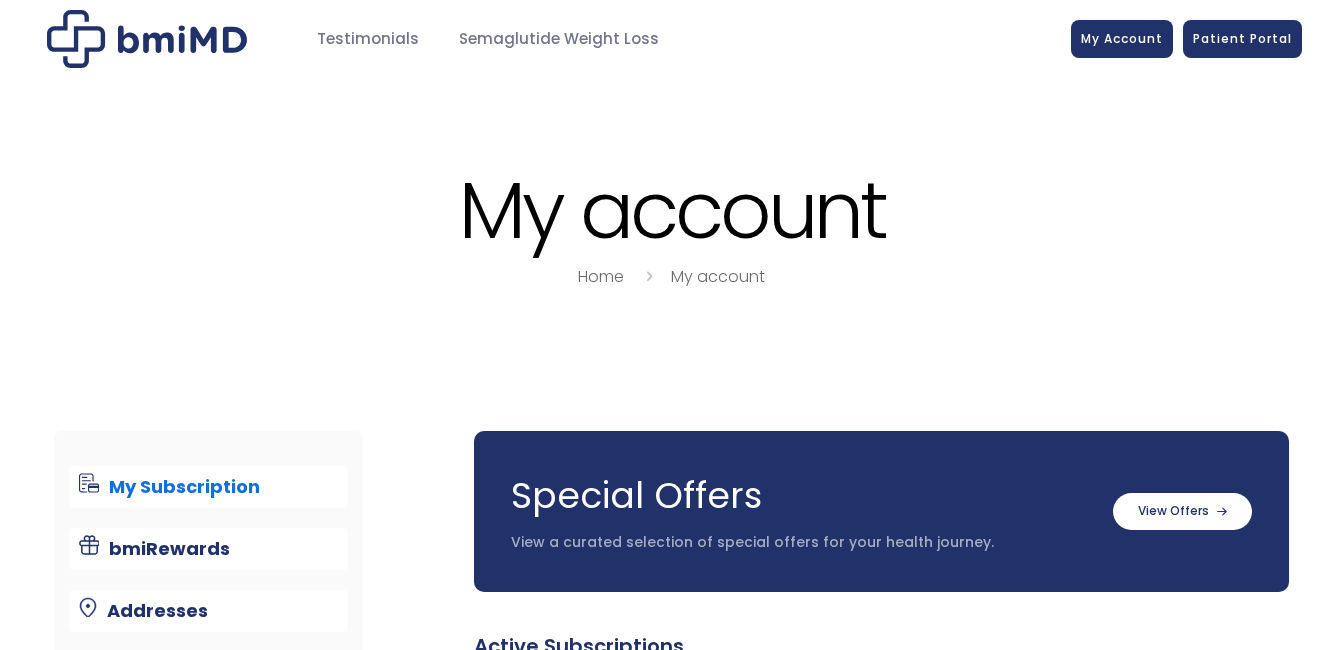 scroll, scrollTop: 0, scrollLeft: 0, axis: both 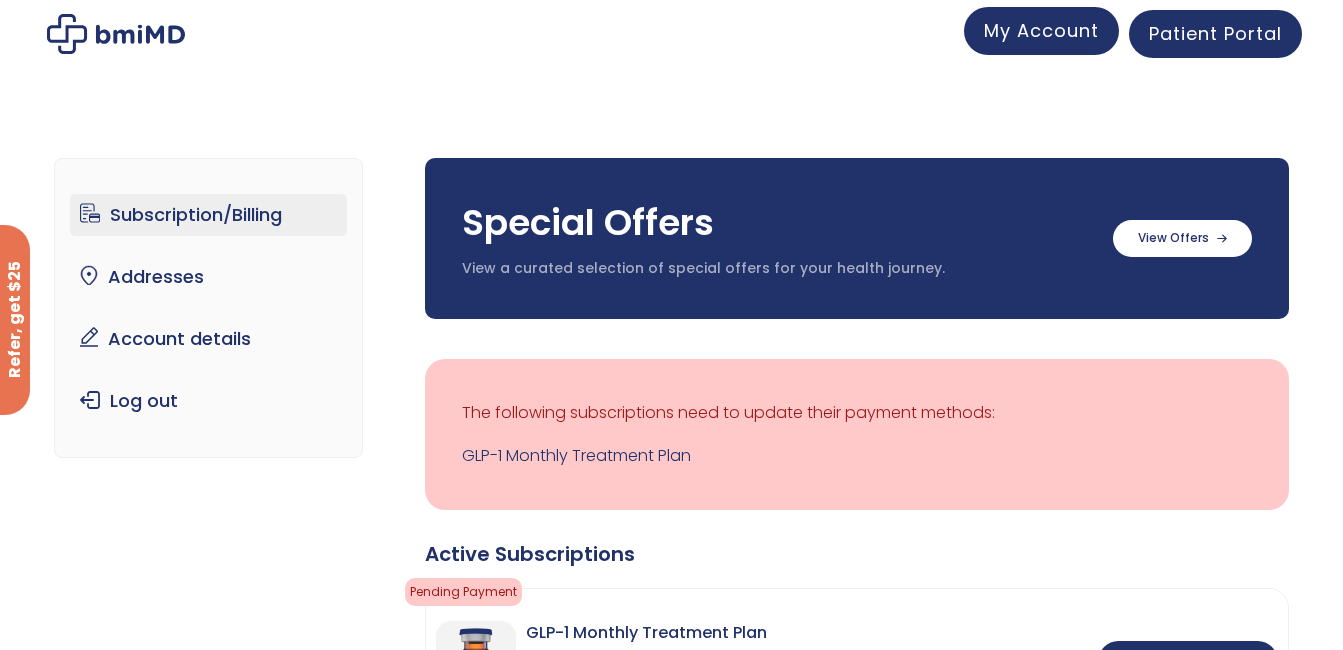 click on "My Account" at bounding box center (1041, 30) 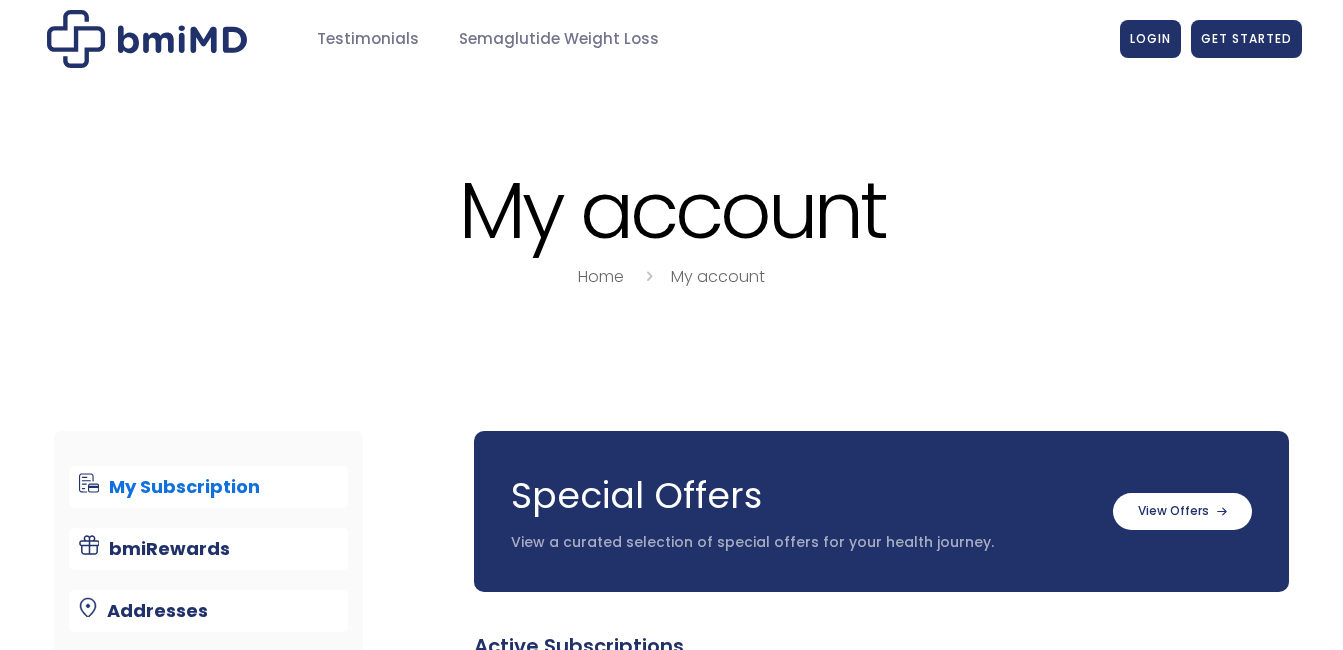 scroll, scrollTop: 0, scrollLeft: 0, axis: both 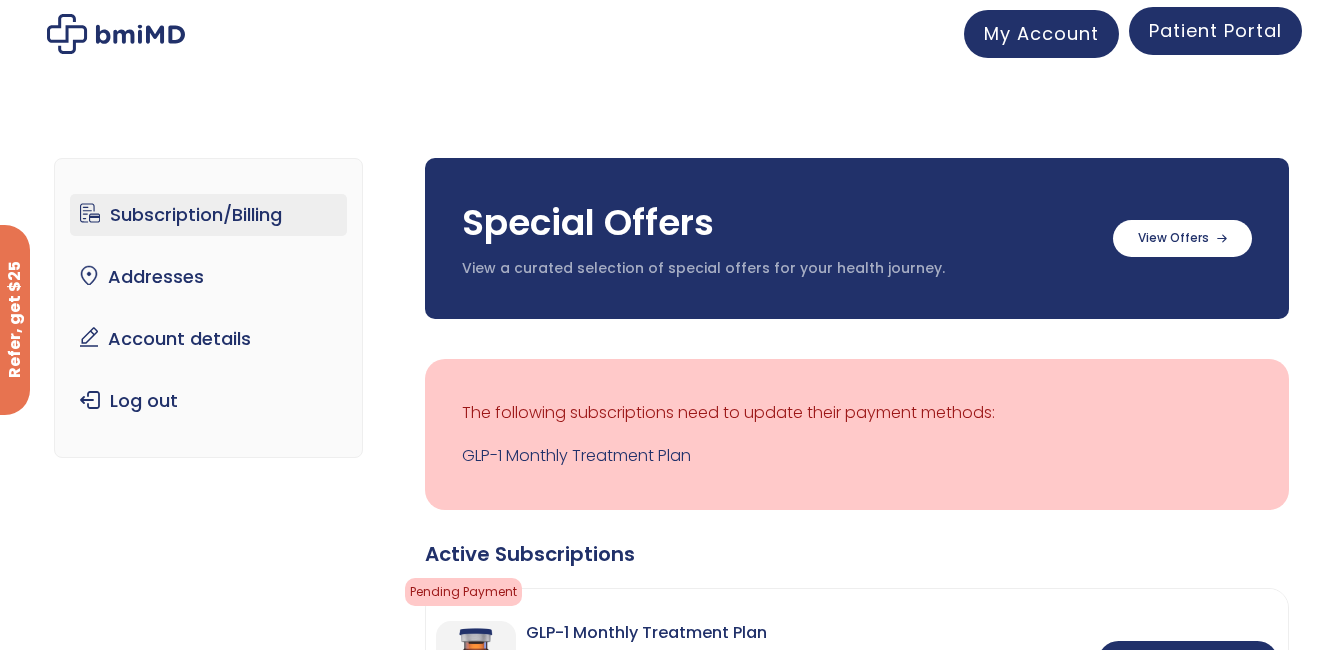 click on "Patient Portal" at bounding box center [1215, 30] 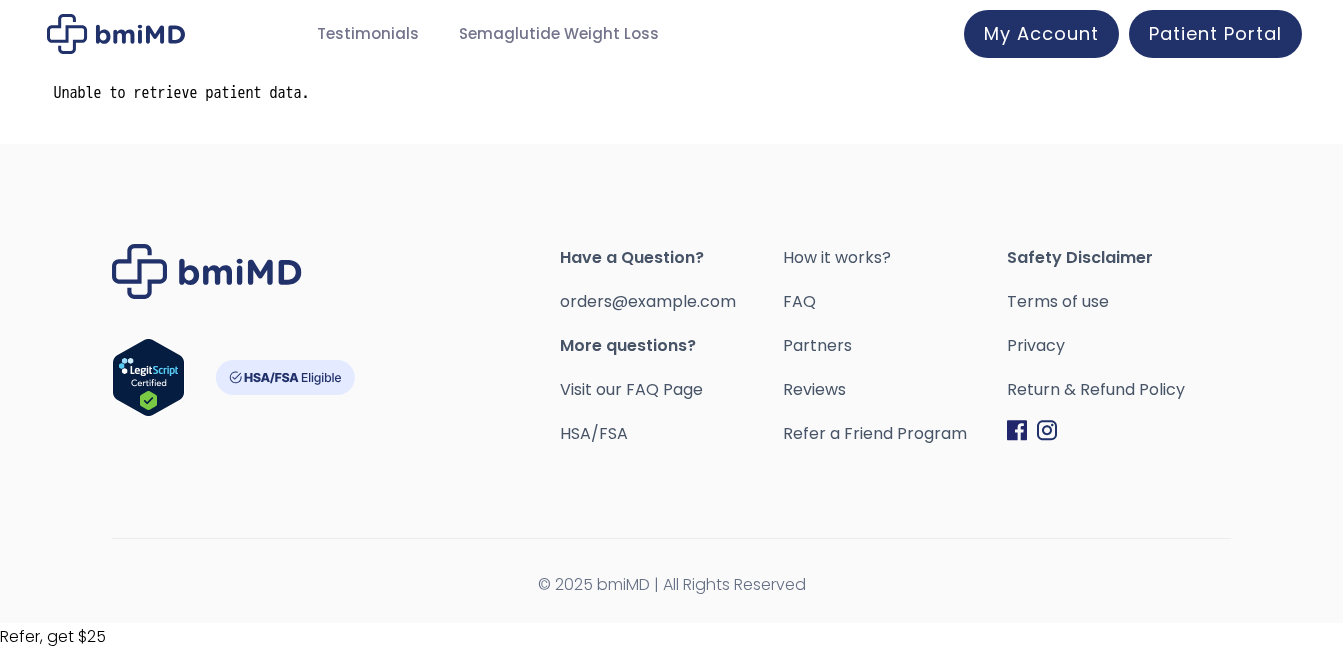 scroll, scrollTop: 0, scrollLeft: 0, axis: both 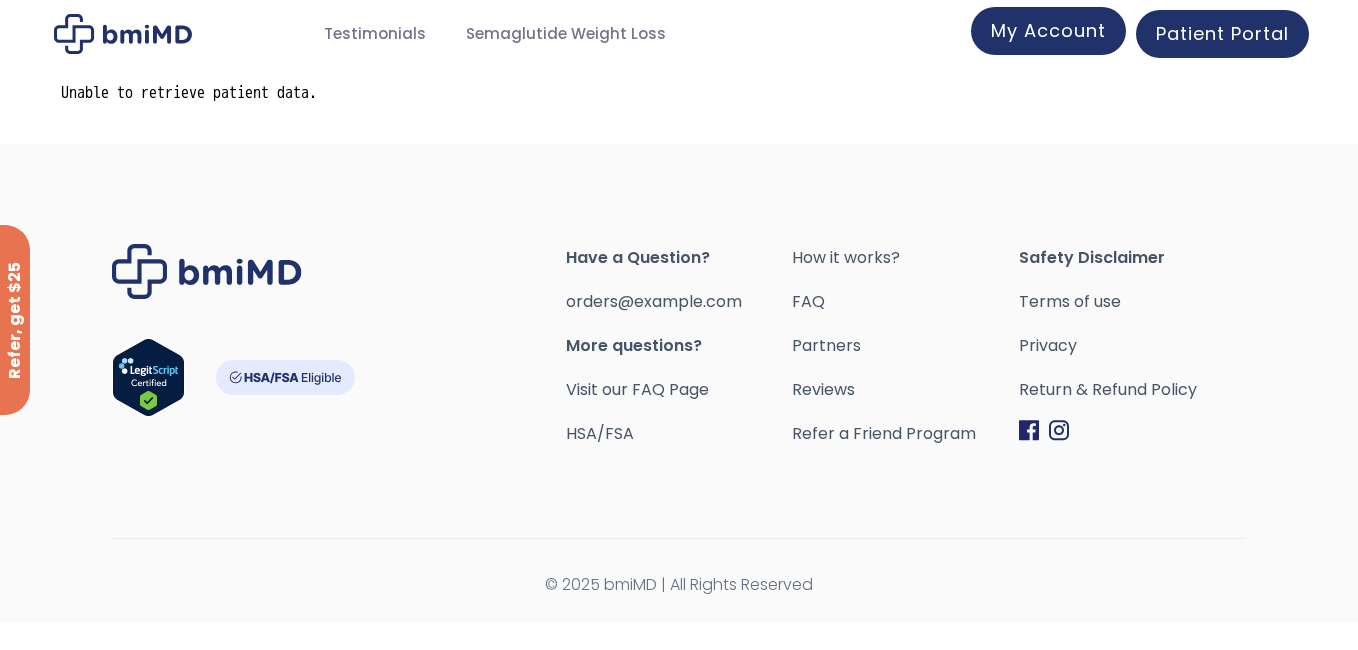 click on "My Account" at bounding box center [1048, 30] 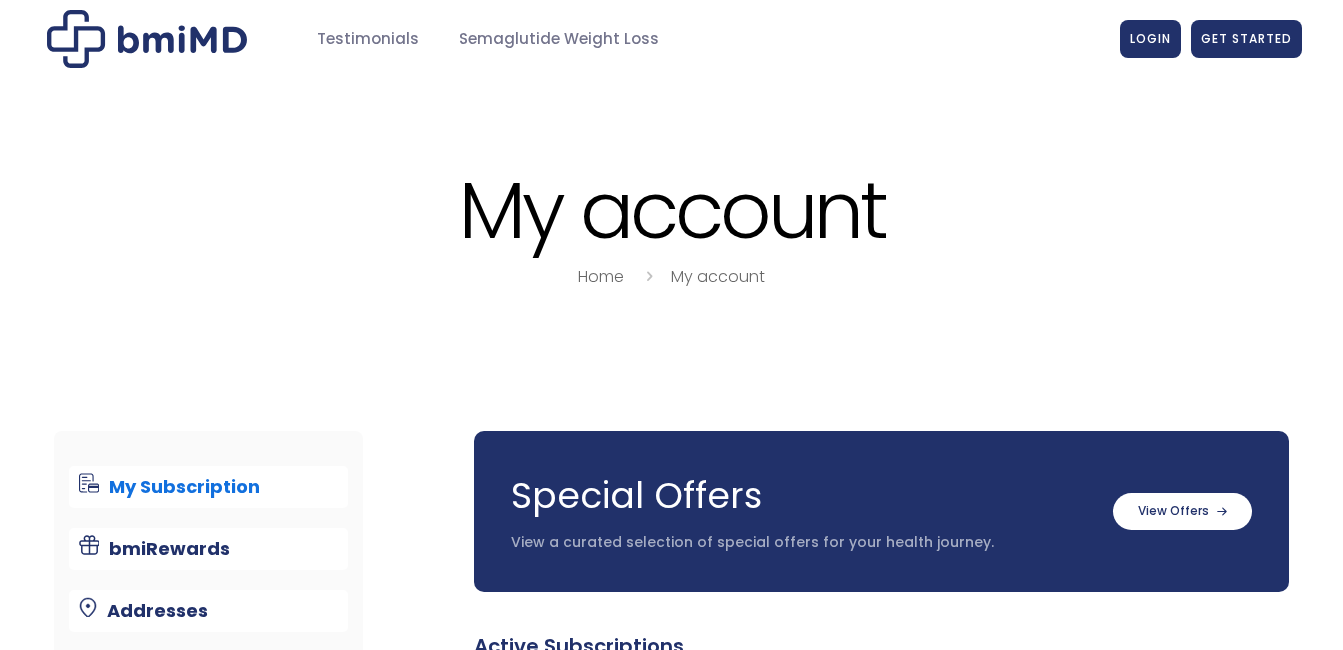 scroll, scrollTop: 0, scrollLeft: 0, axis: both 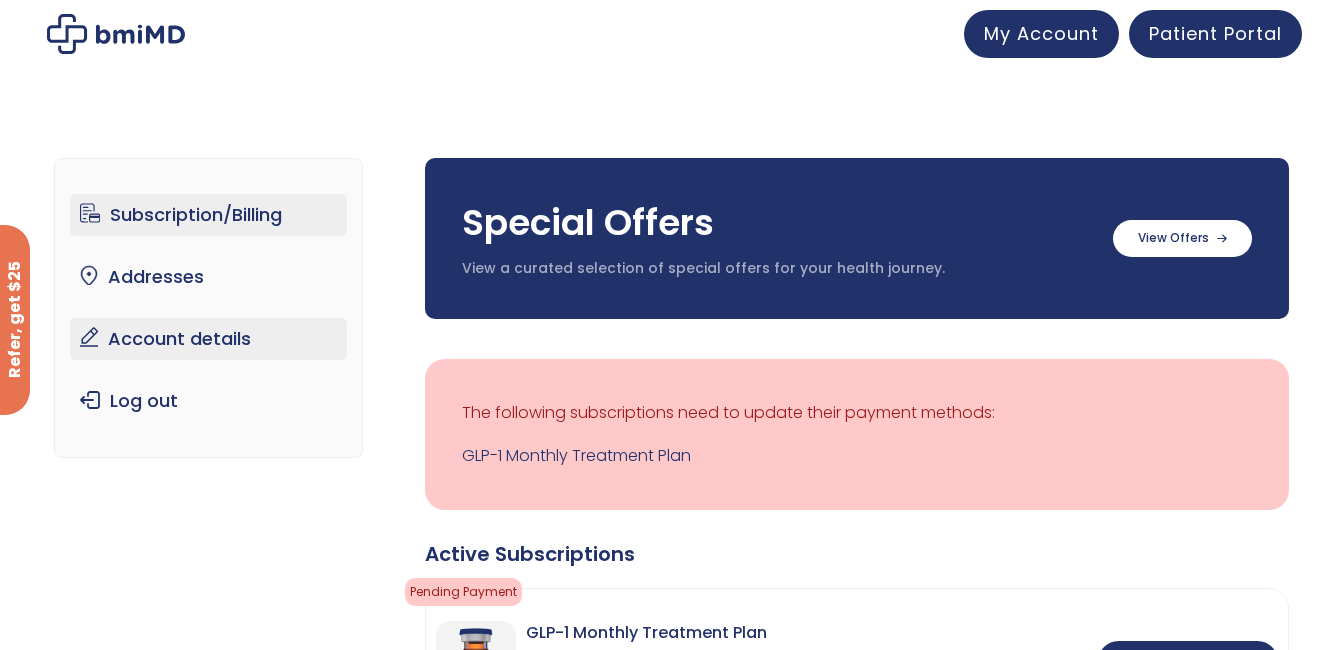 click on "Account details" at bounding box center [208, 339] 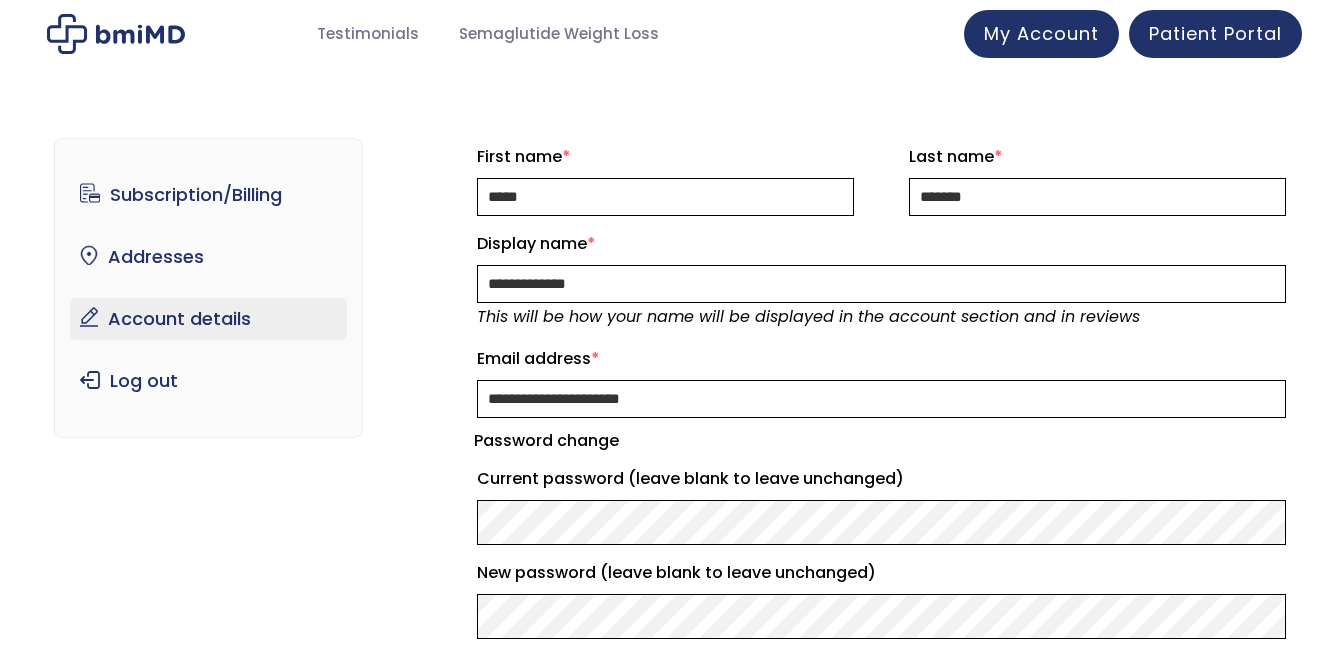 scroll, scrollTop: 0, scrollLeft: 0, axis: both 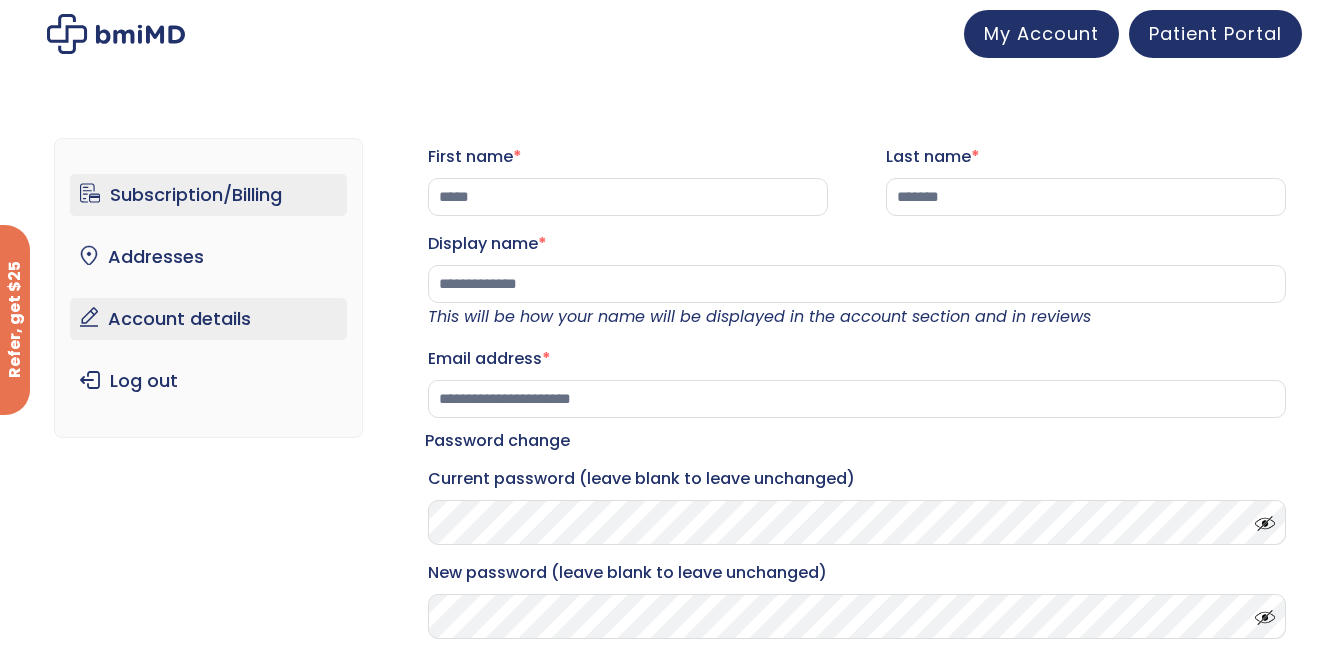 click on "Subscription/Billing" at bounding box center (208, 195) 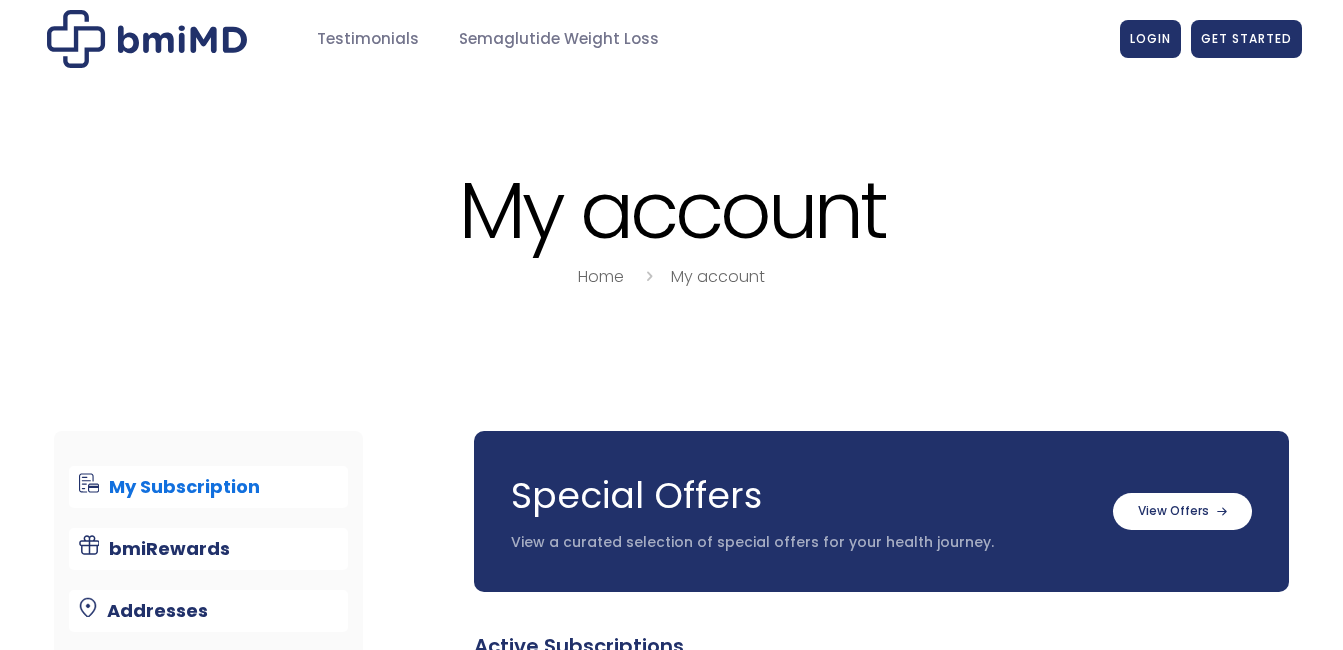 scroll, scrollTop: 0, scrollLeft: 0, axis: both 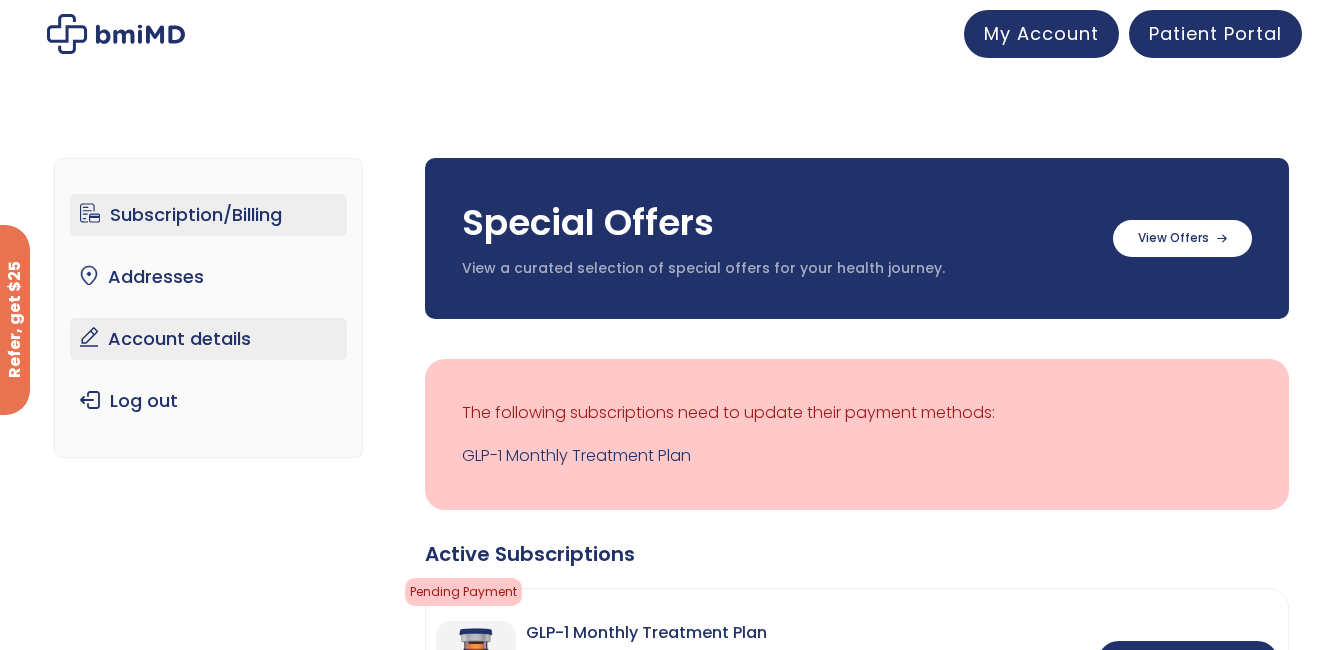 click on "Account details" at bounding box center [208, 339] 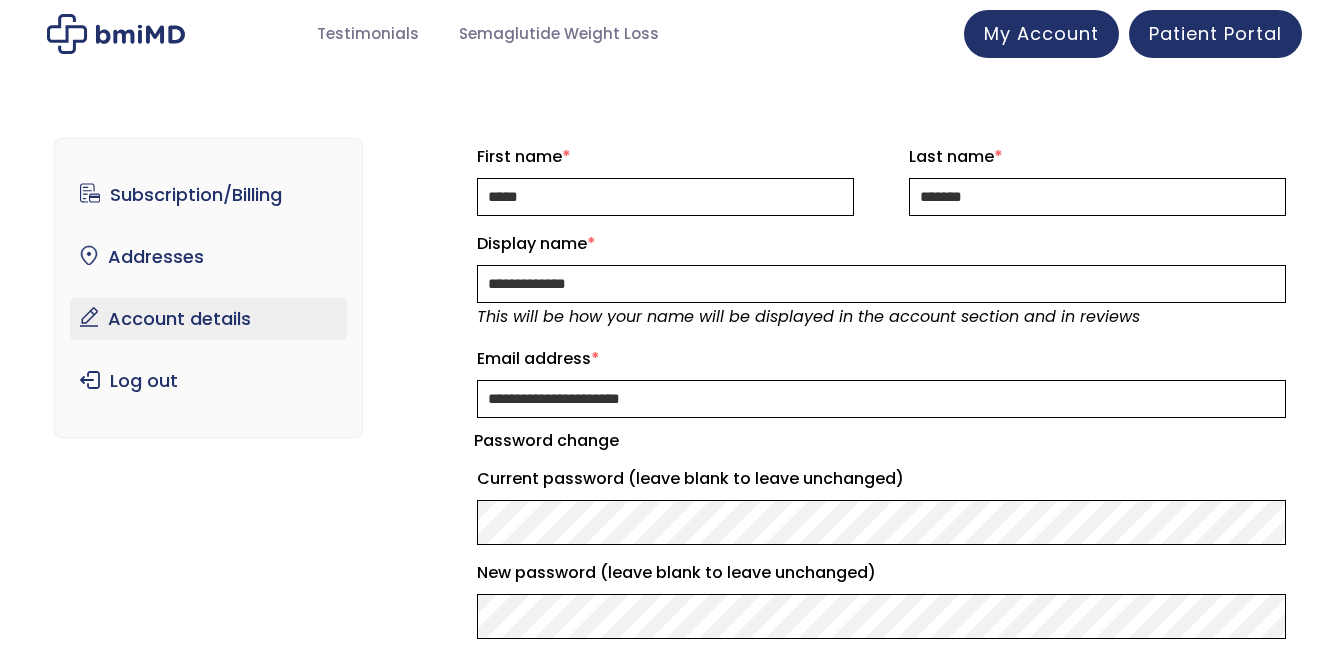 scroll, scrollTop: 0, scrollLeft: 0, axis: both 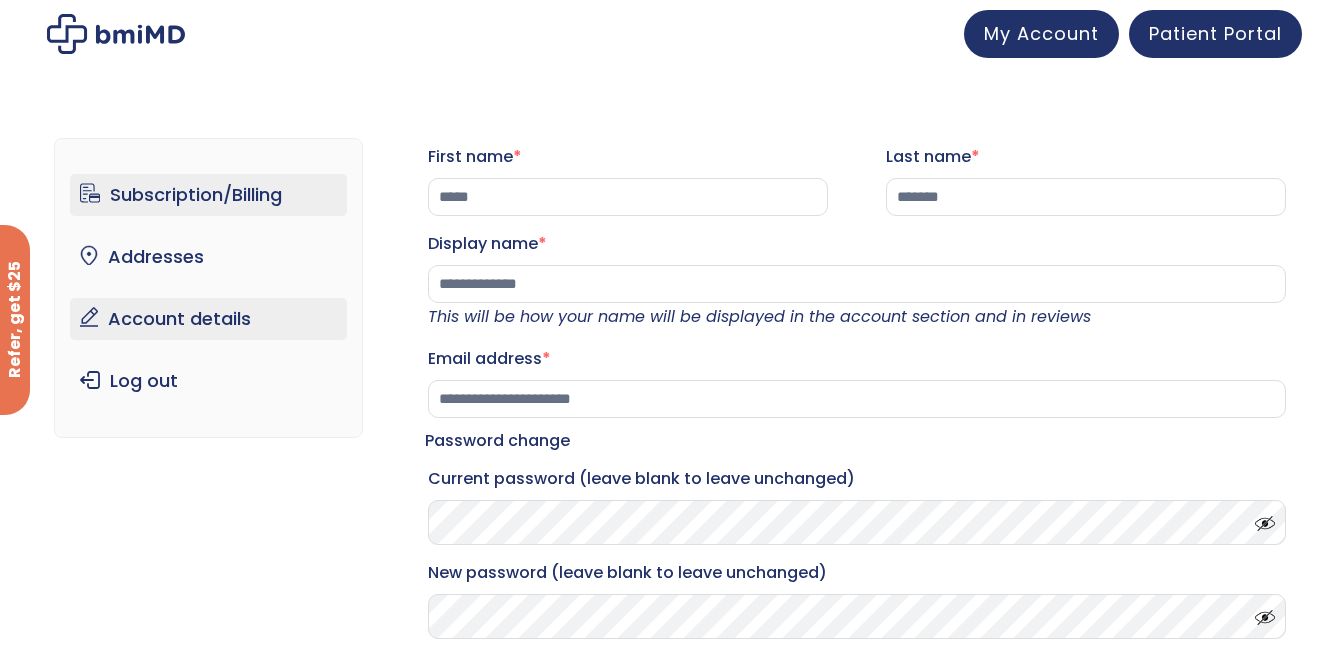 click on "Subscription/Billing" at bounding box center [208, 195] 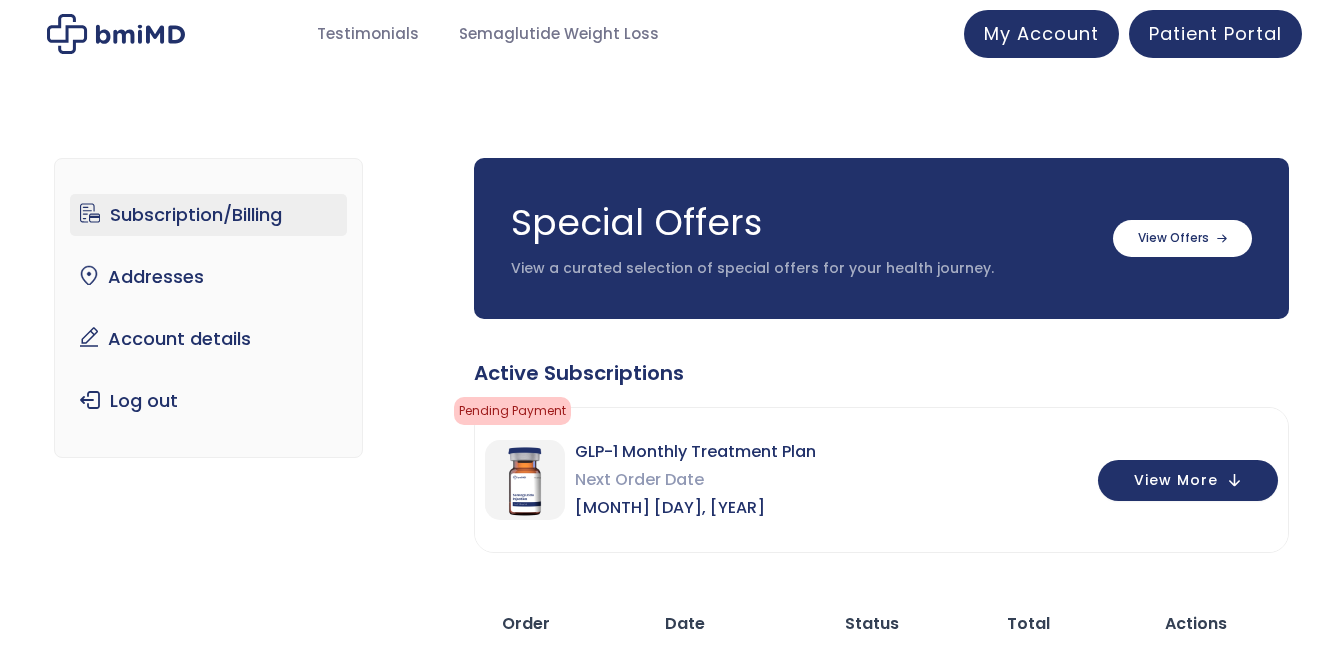 scroll, scrollTop: 0, scrollLeft: 0, axis: both 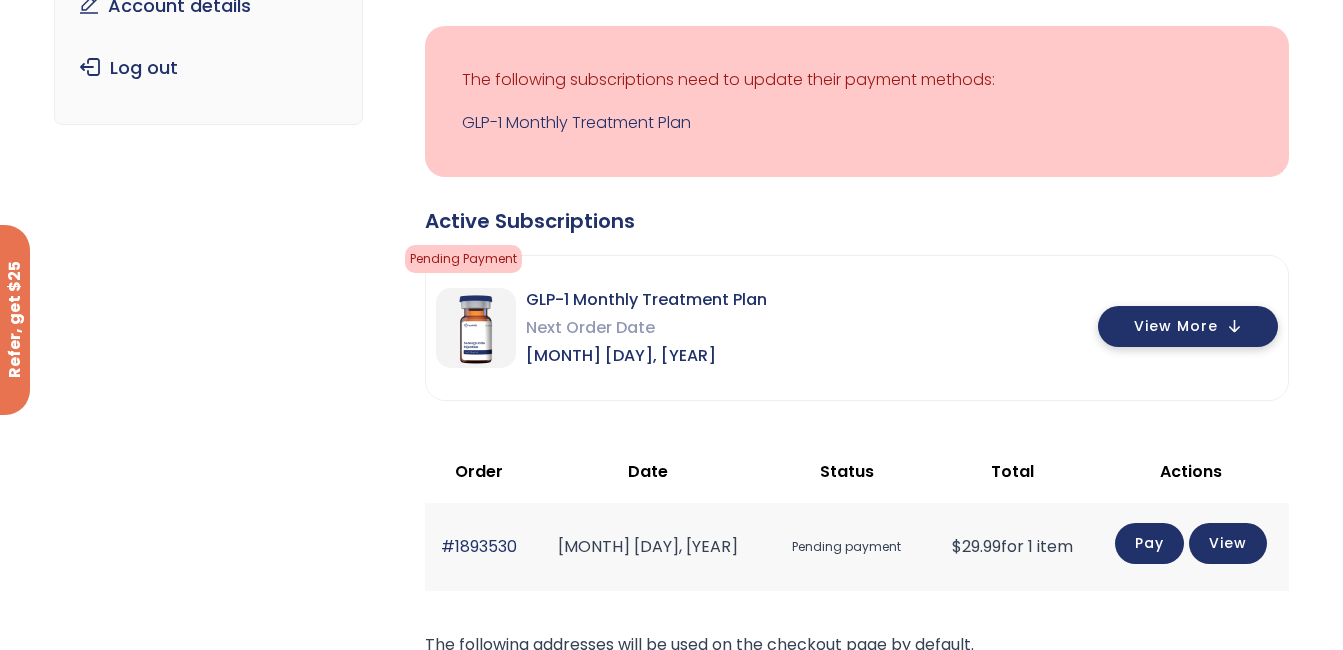 click on "View More" at bounding box center [1188, 326] 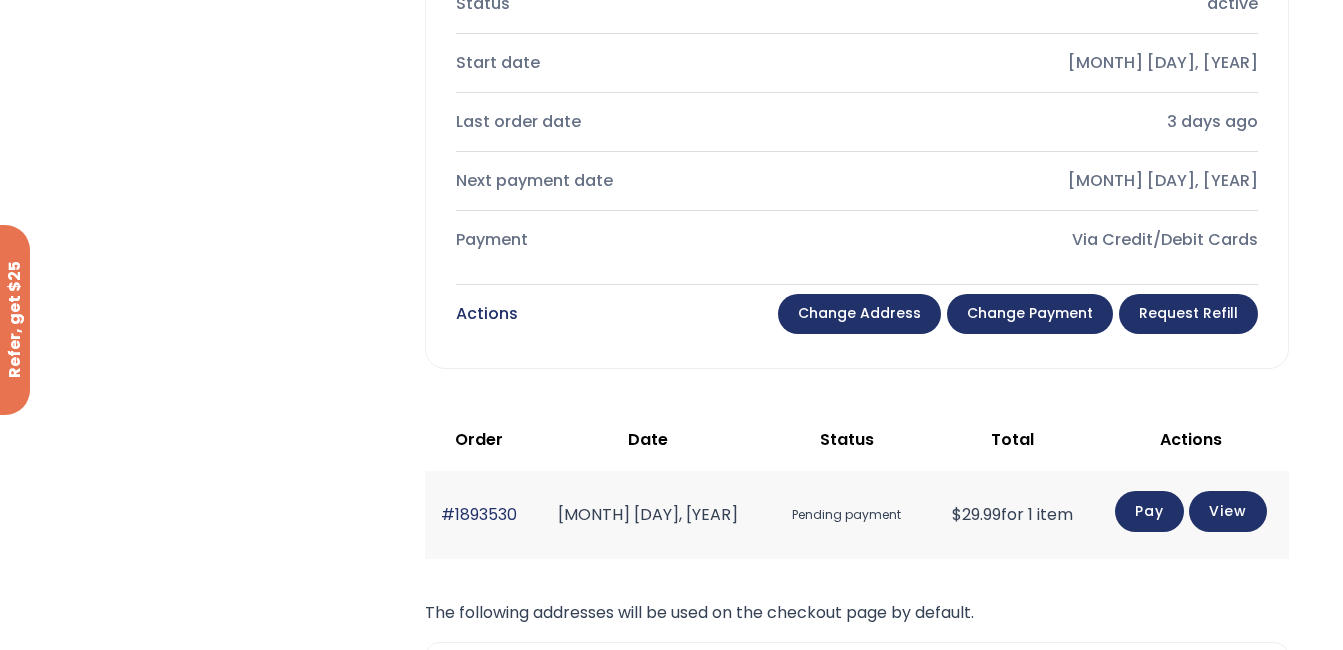 scroll, scrollTop: 1000, scrollLeft: 0, axis: vertical 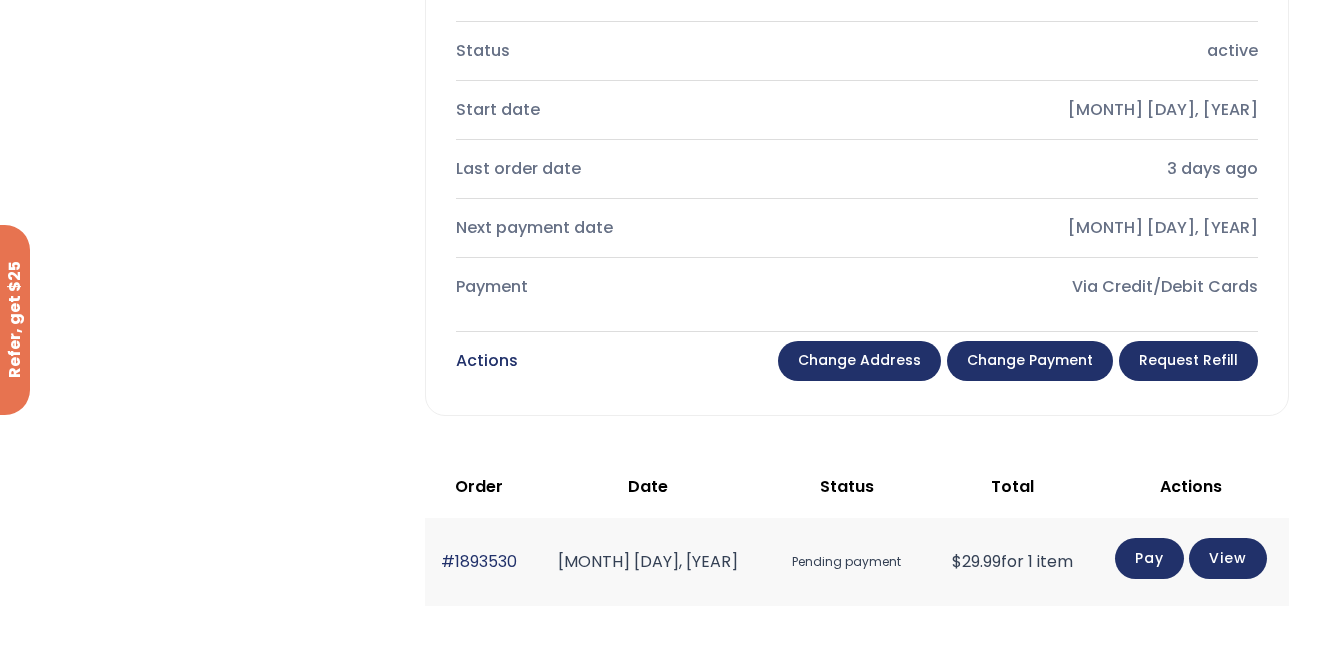 click on "Change payment" at bounding box center [1030, 361] 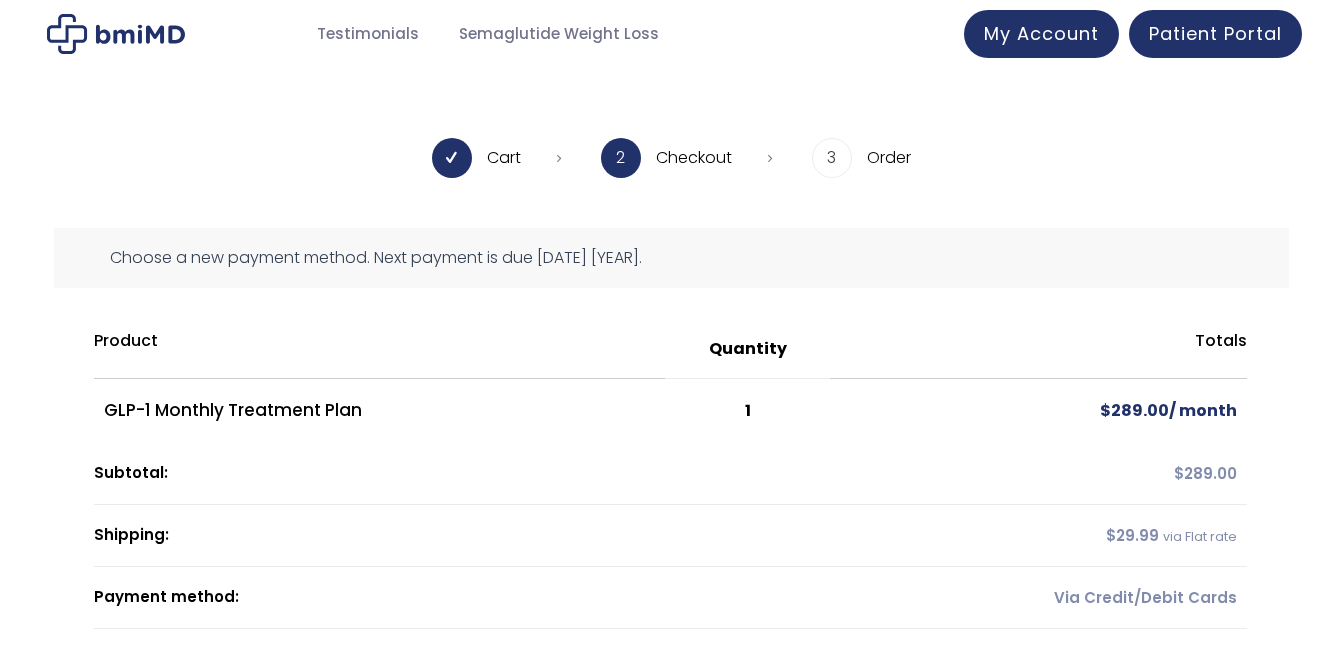 scroll, scrollTop: 333, scrollLeft: 0, axis: vertical 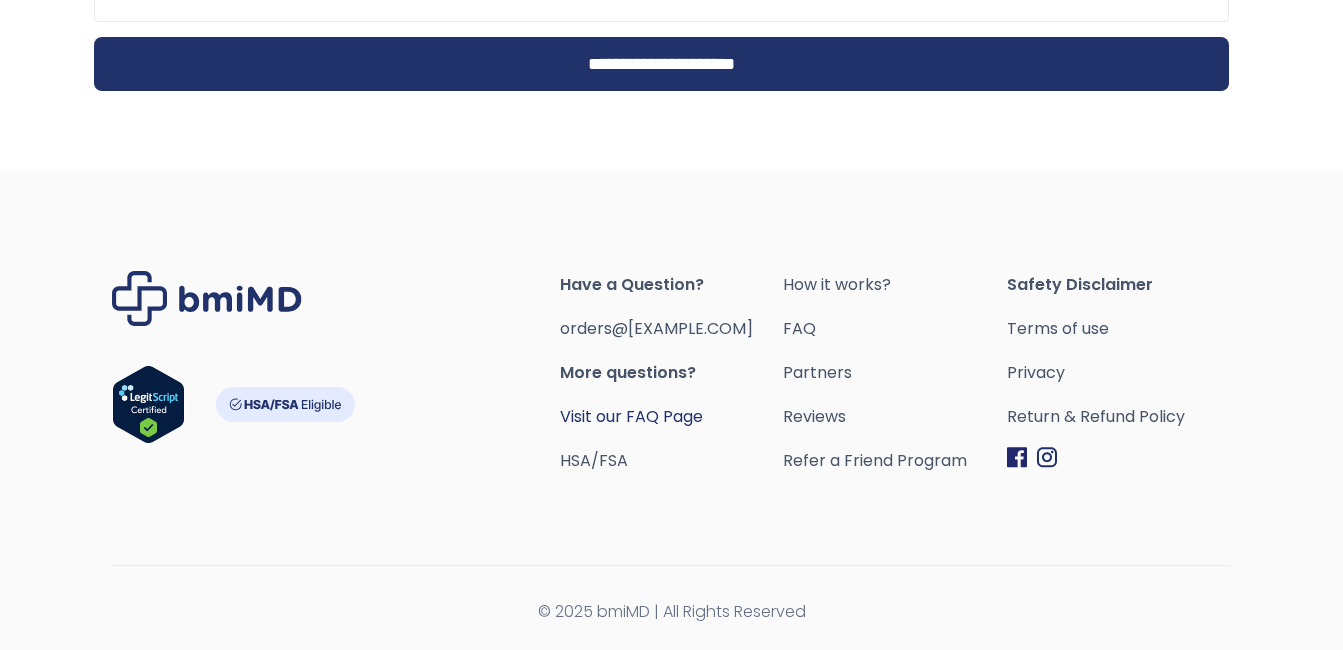 click on "Visit our FAQ Page" at bounding box center [631, 416] 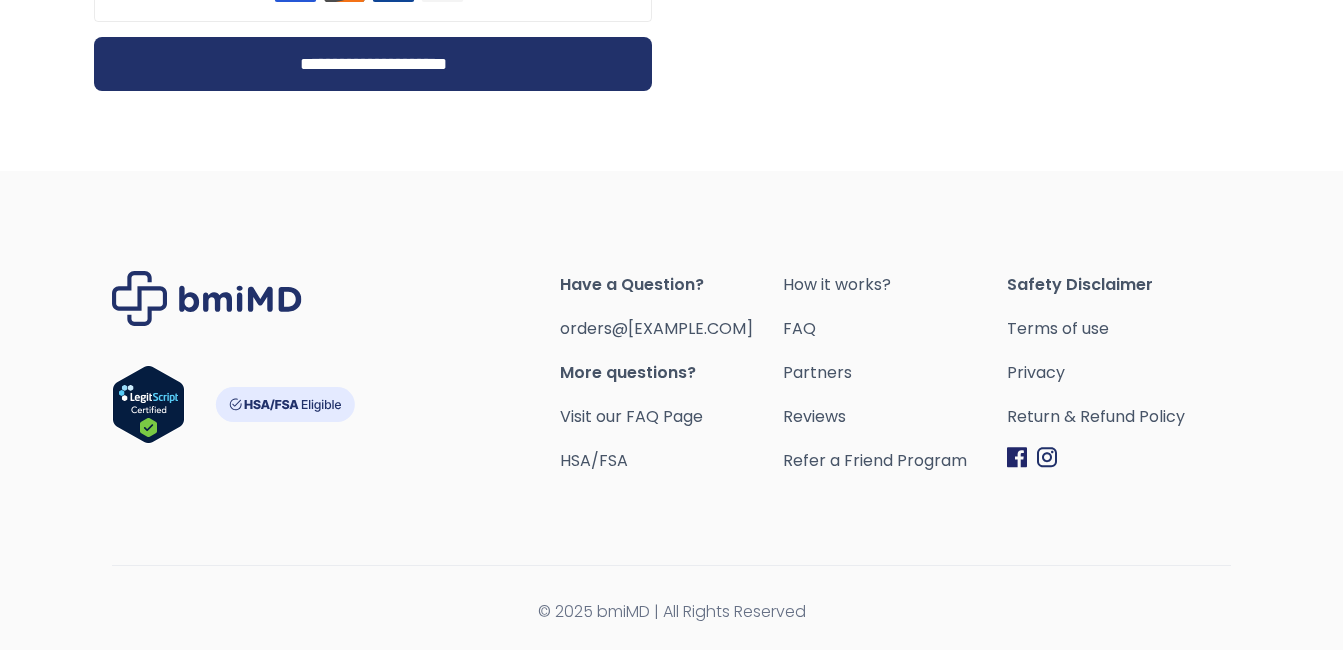 scroll, scrollTop: 732, scrollLeft: 0, axis: vertical 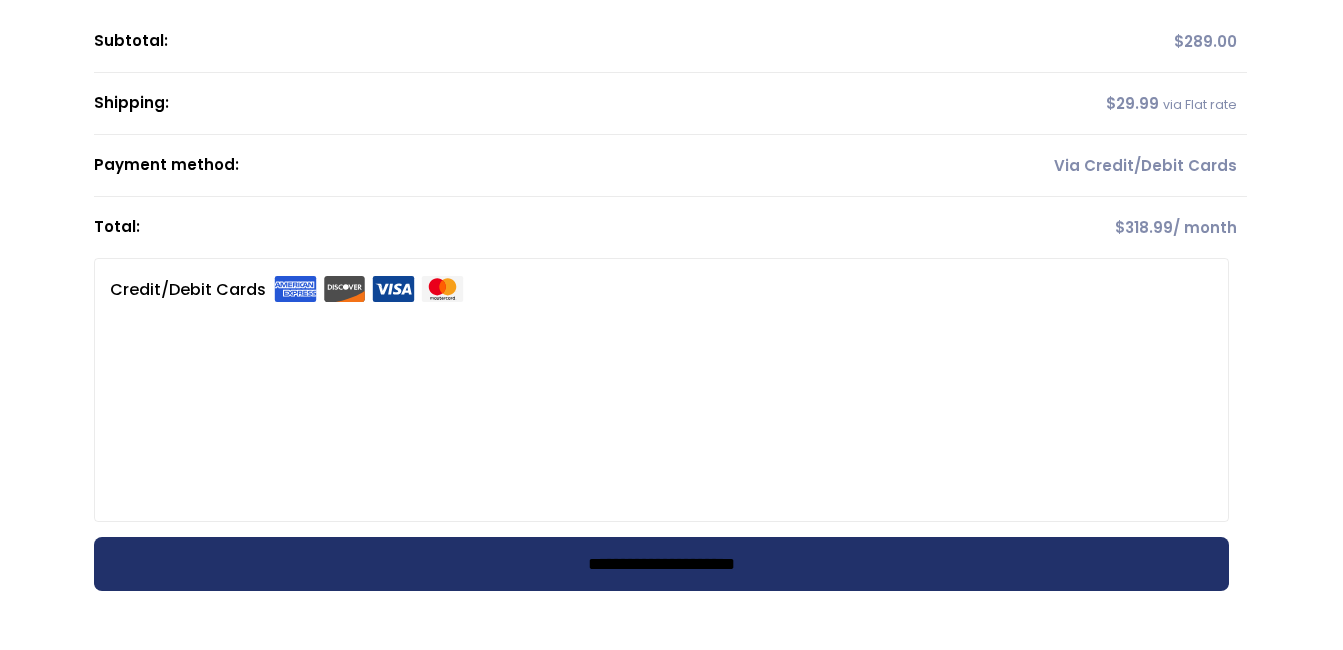 click on "**********" at bounding box center [661, 564] 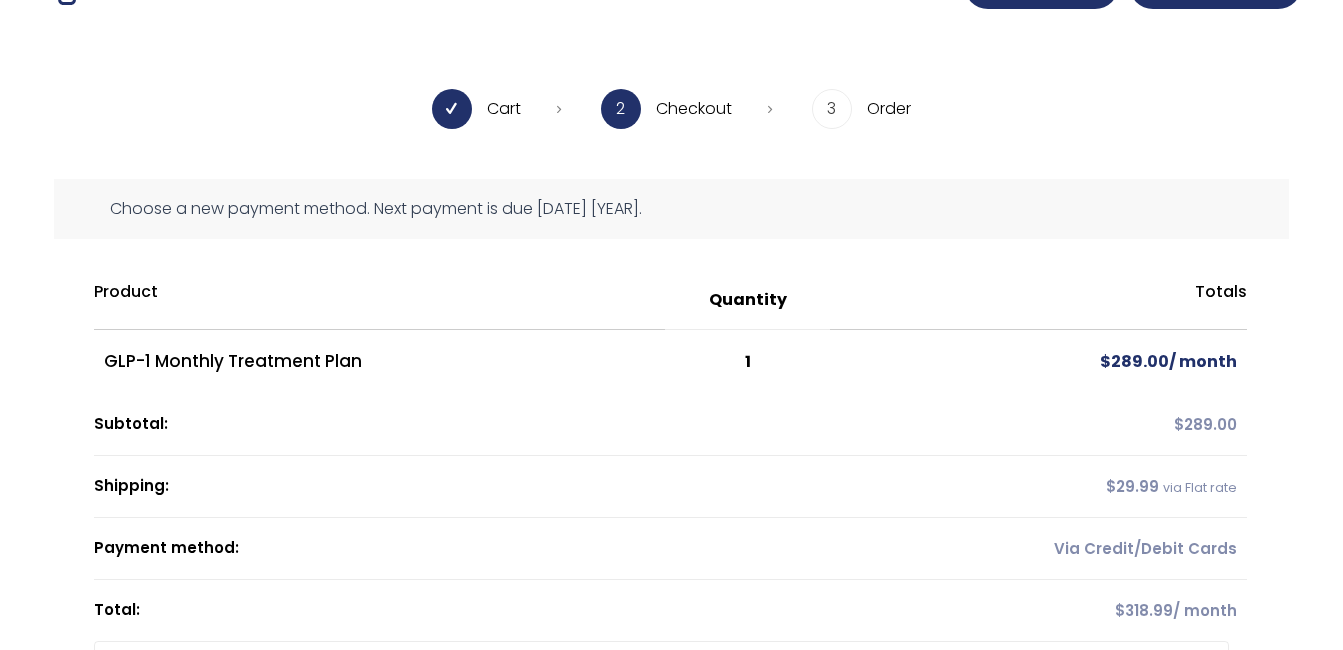 scroll, scrollTop: 0, scrollLeft: 0, axis: both 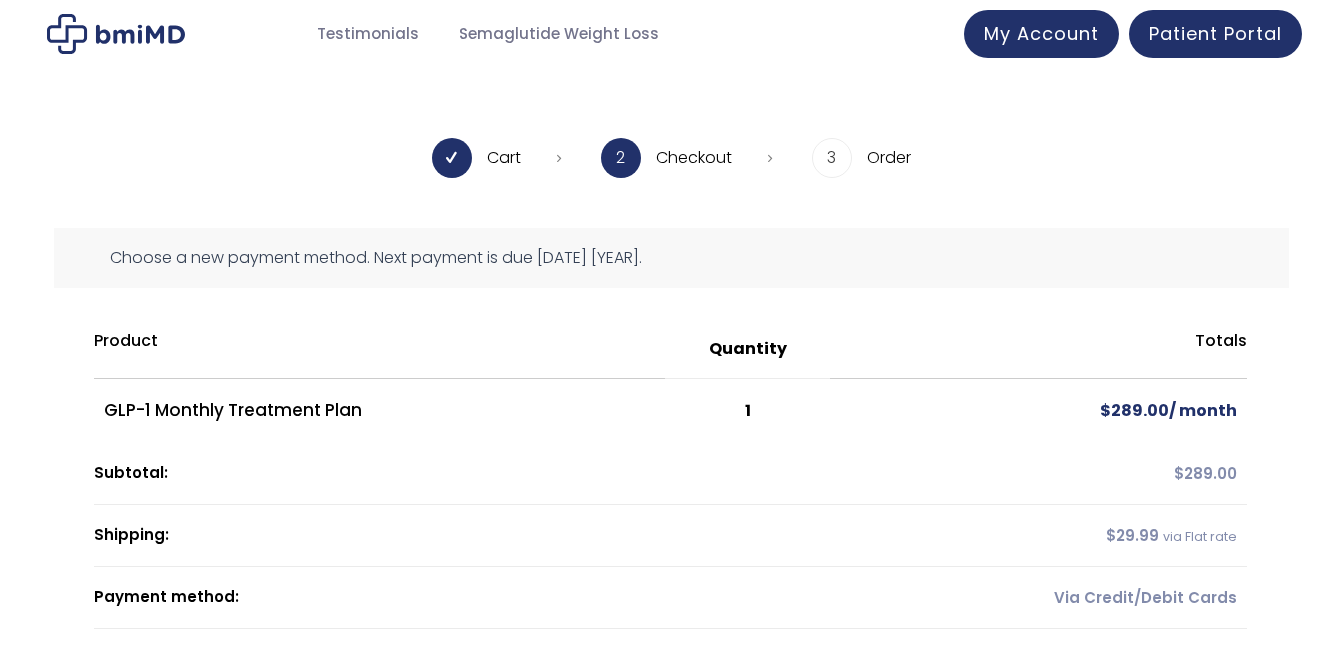 click on "Cart" at bounding box center [496, 158] 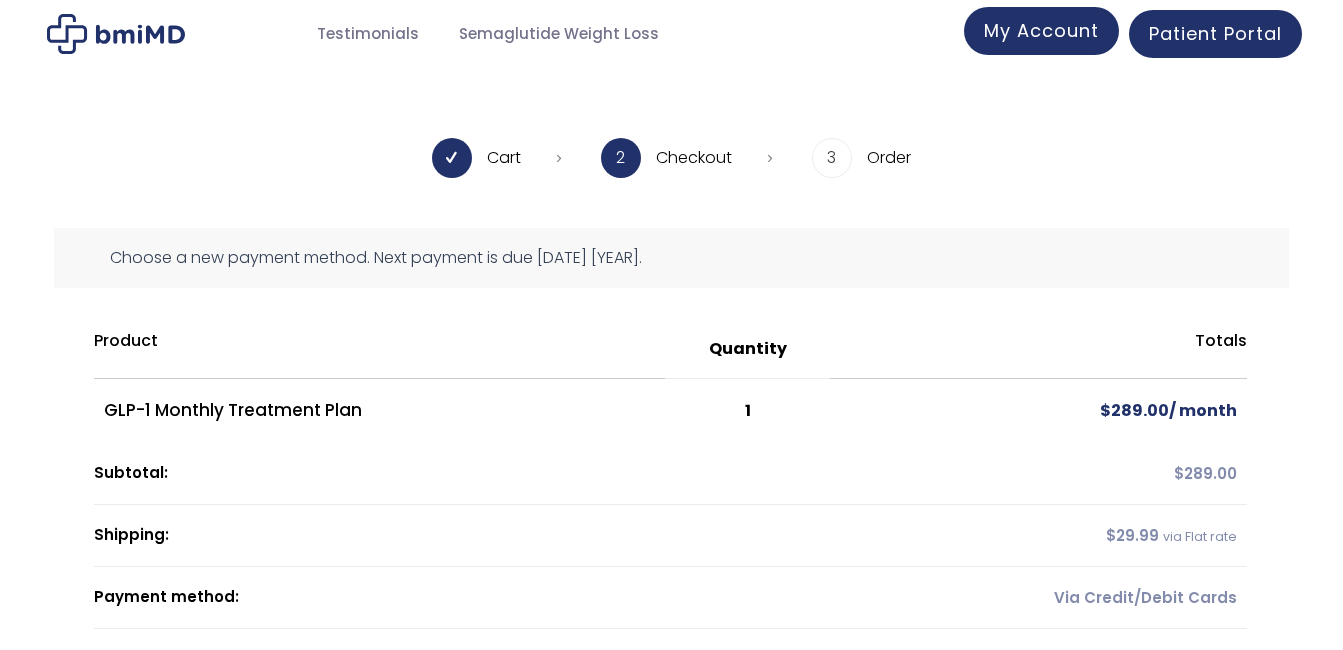 click on "My Account" at bounding box center (1041, 30) 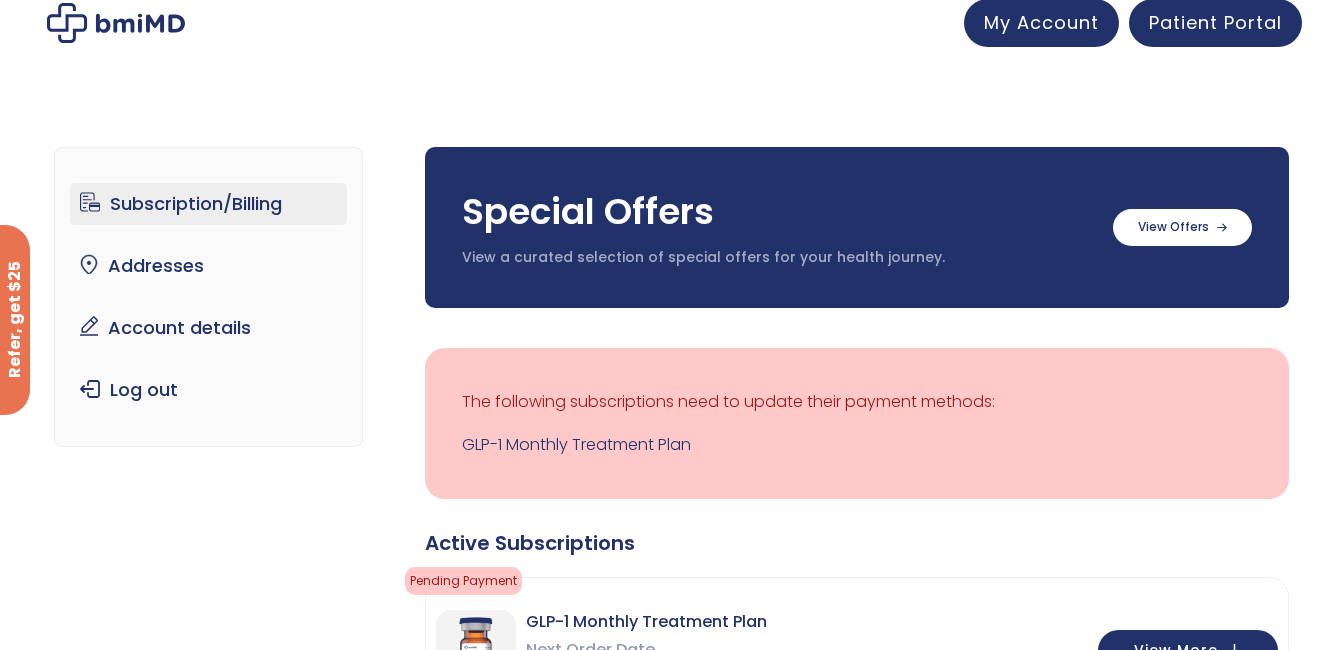 scroll, scrollTop: 333, scrollLeft: 0, axis: vertical 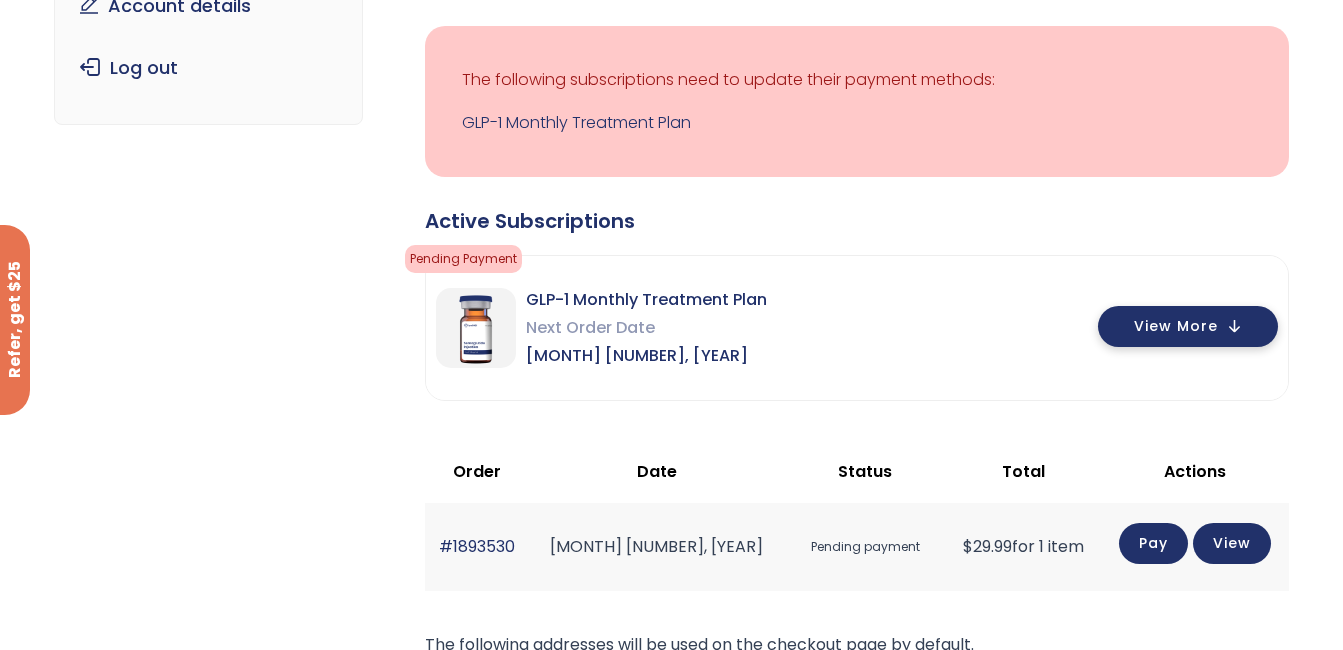 click on "View More" at bounding box center (1176, 326) 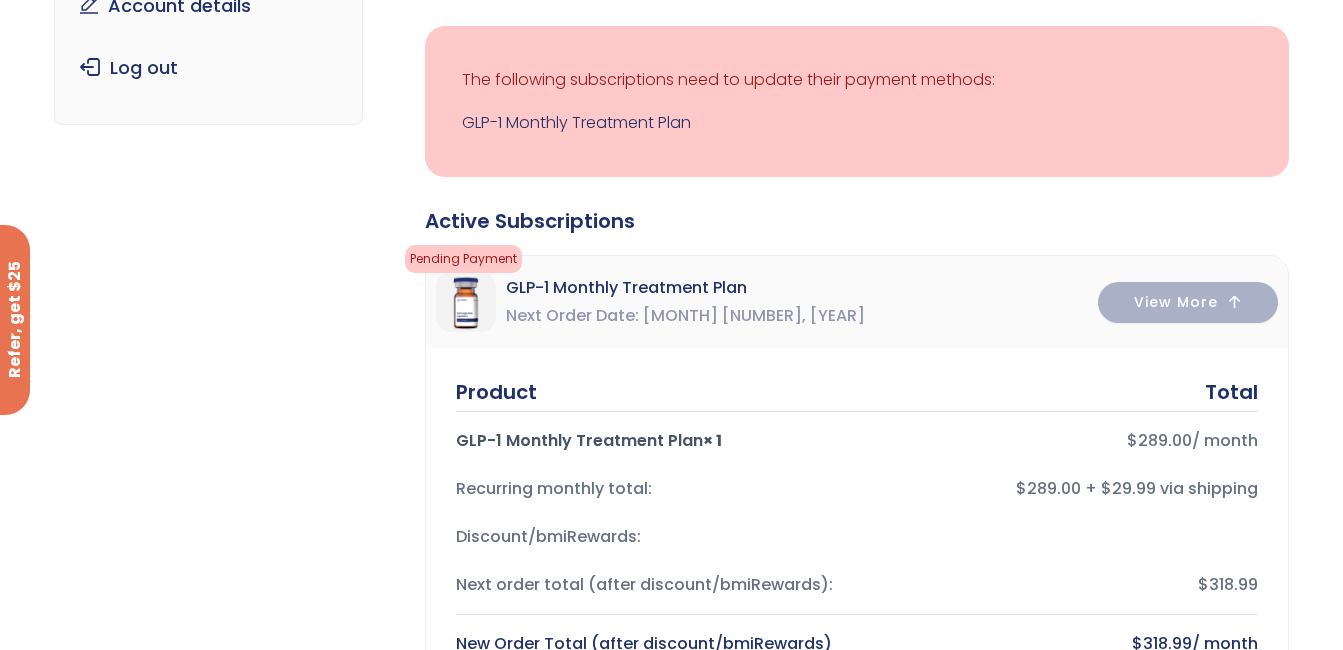 scroll, scrollTop: 500, scrollLeft: 0, axis: vertical 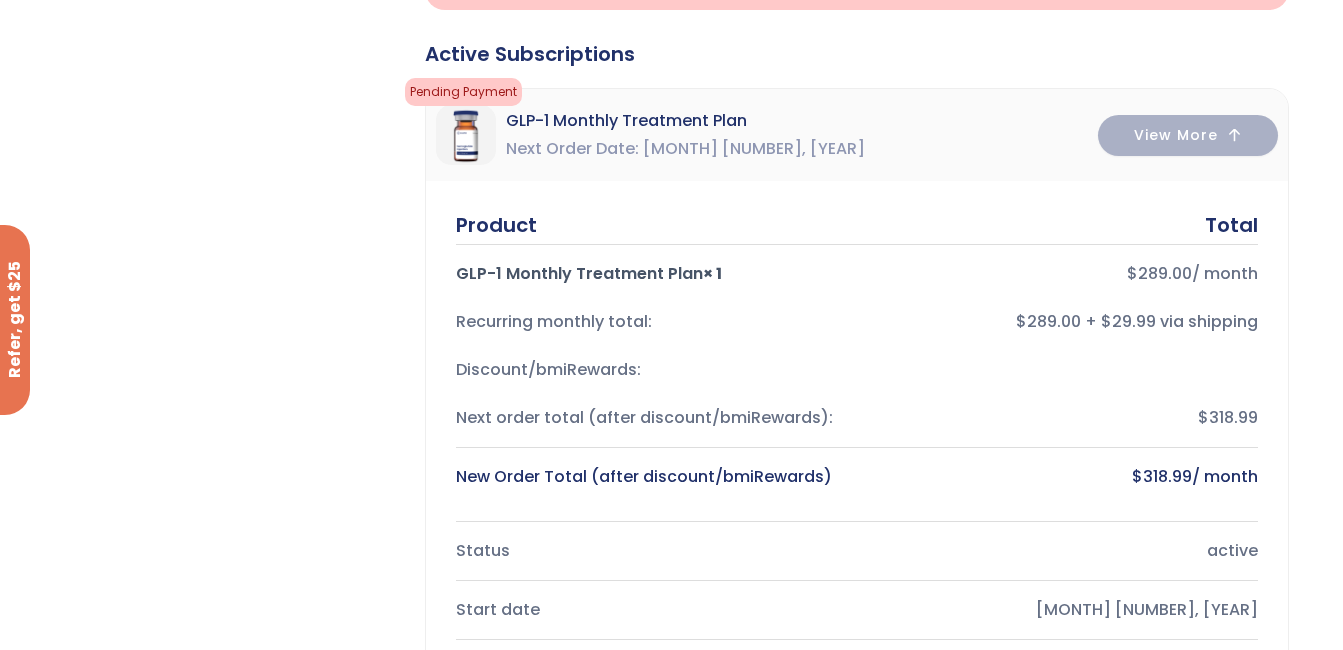 click on "Recurring monthly total:" at bounding box center [648, 322] 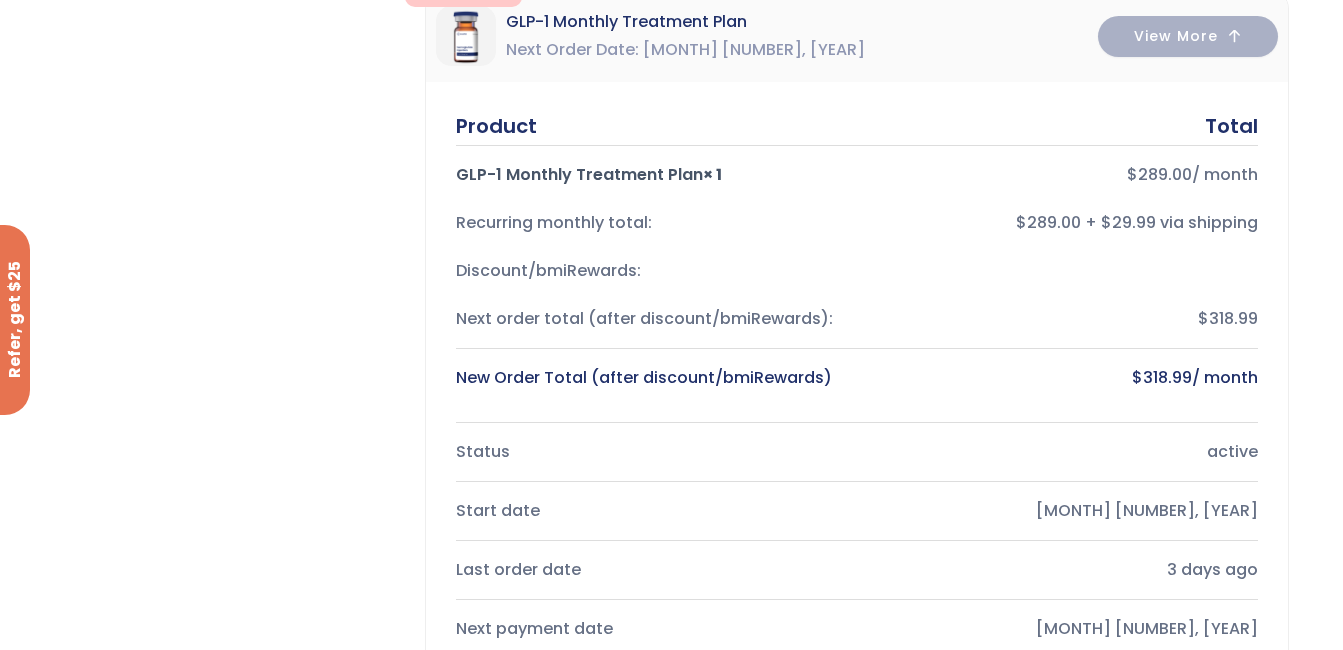 scroll, scrollTop: 667, scrollLeft: 0, axis: vertical 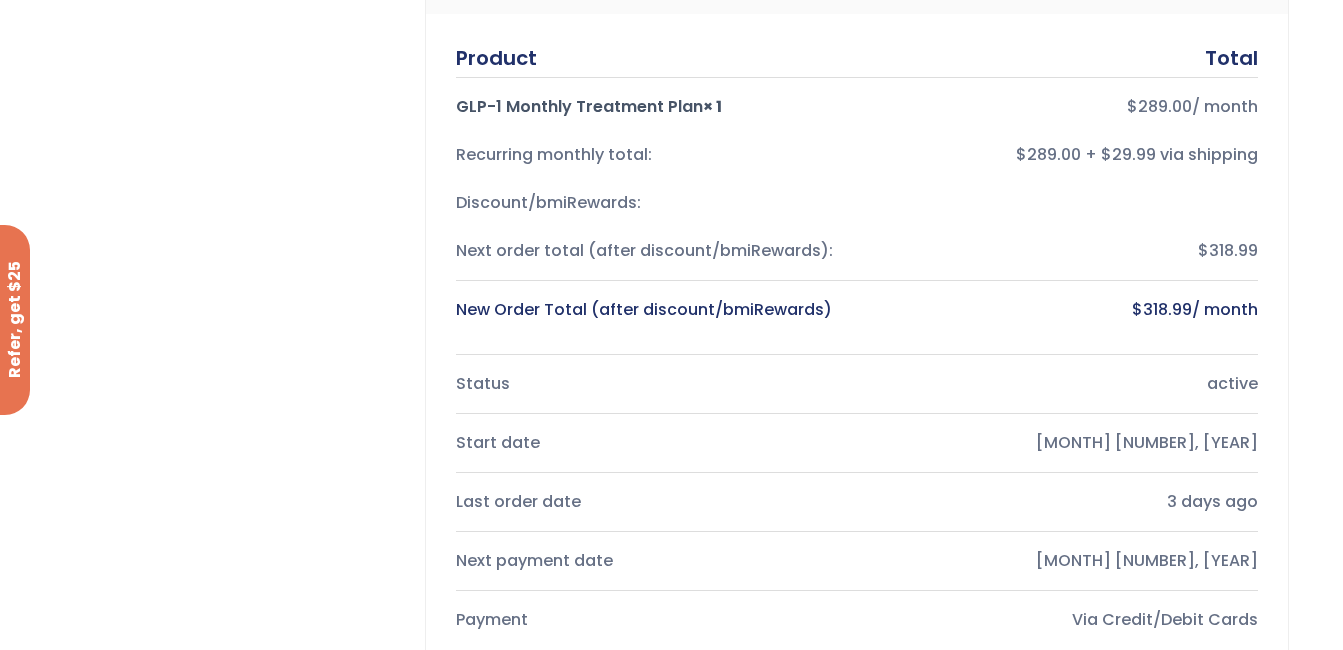 click on "Status" at bounding box center (648, 384) 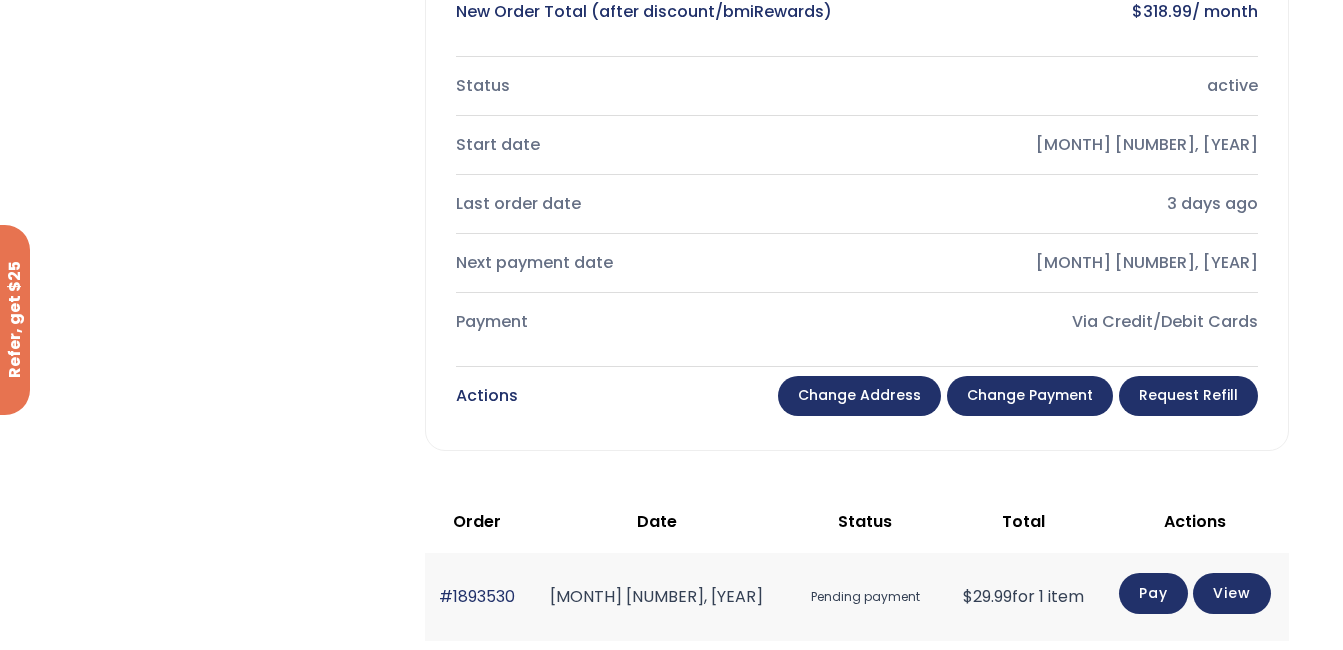 scroll, scrollTop: 1167, scrollLeft: 0, axis: vertical 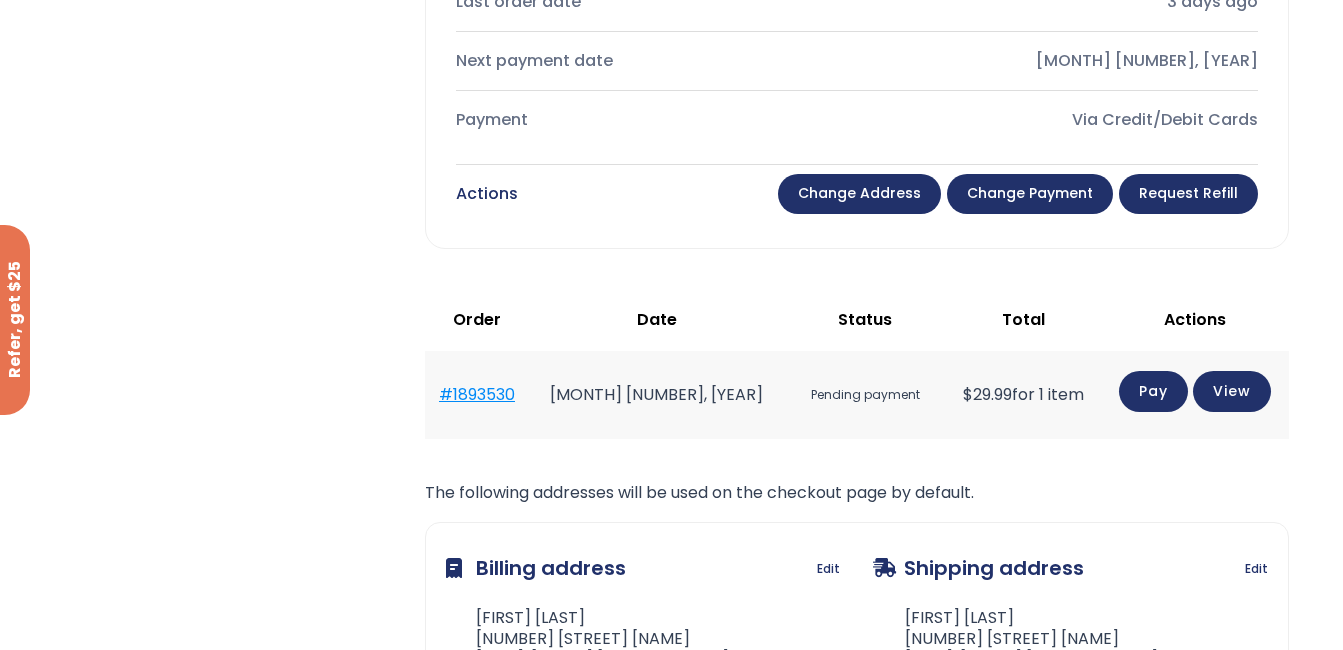 click on "#1893530" 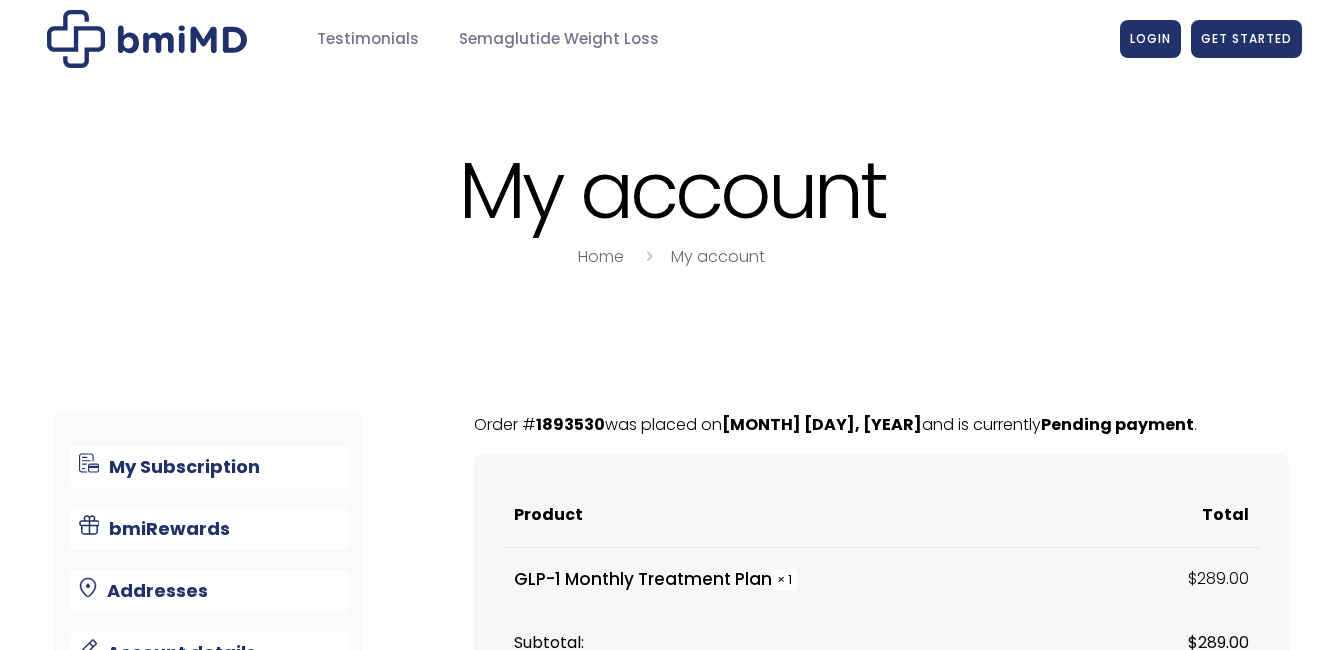 scroll, scrollTop: 0, scrollLeft: 0, axis: both 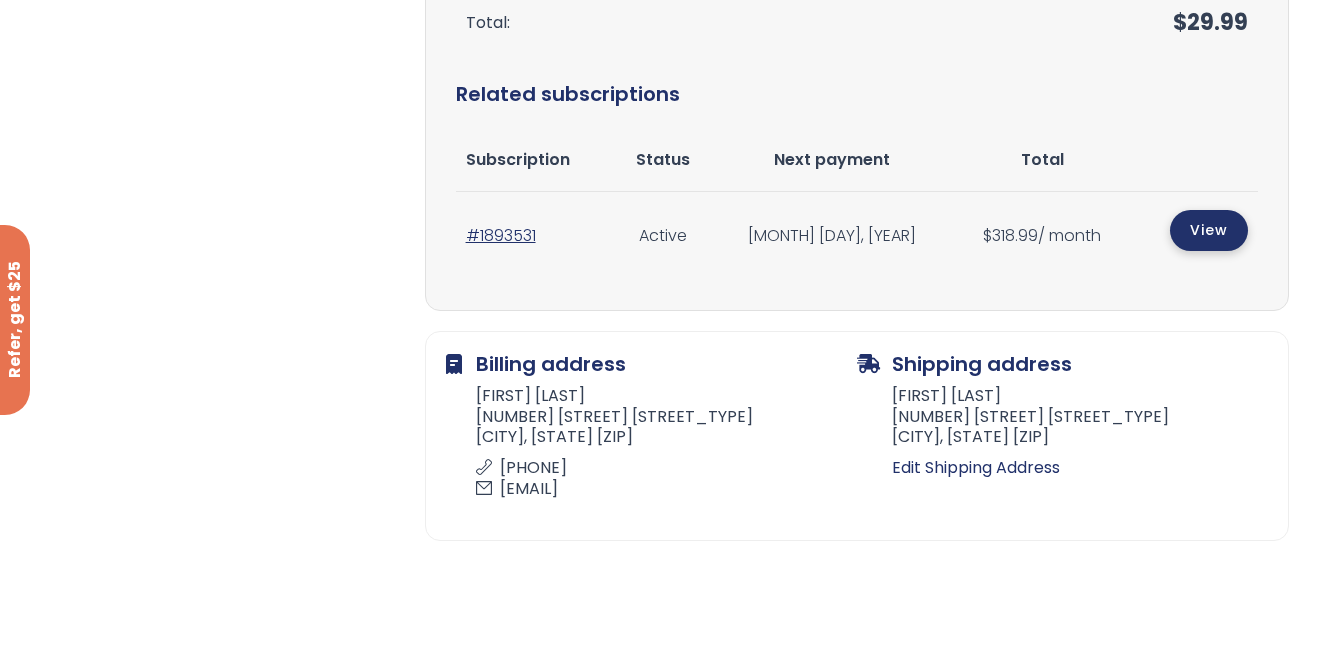 click on "View" at bounding box center [1209, 230] 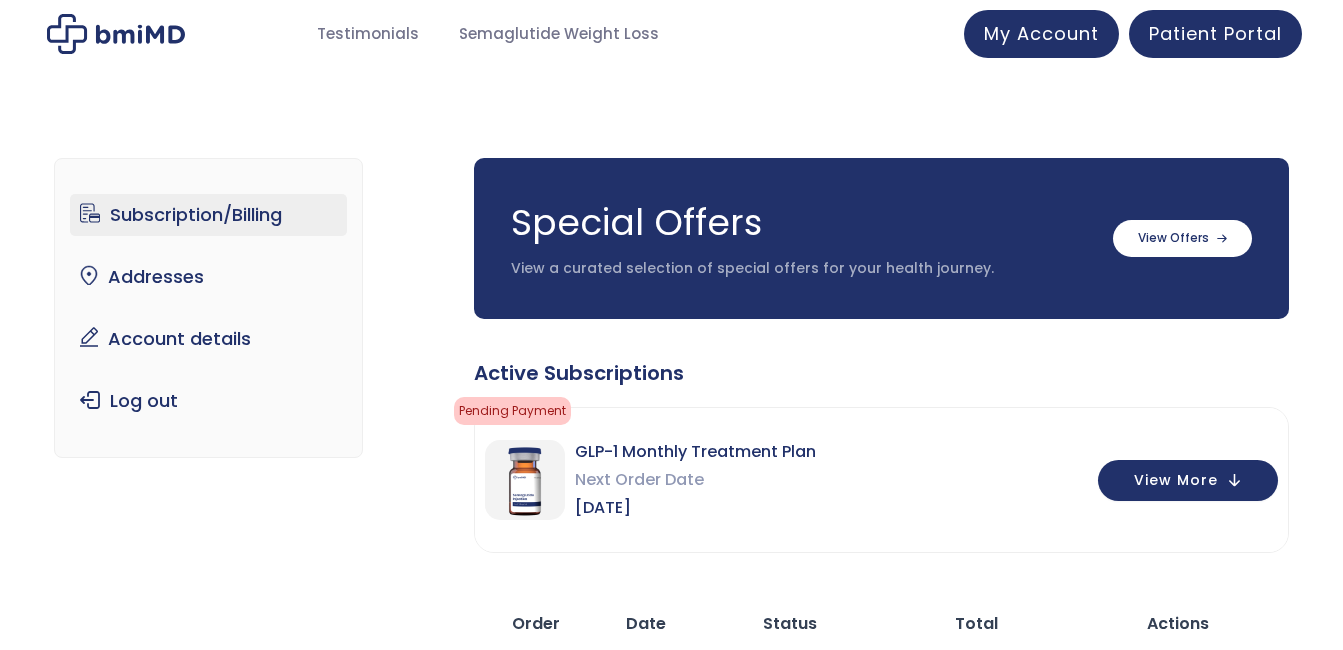 scroll, scrollTop: 0, scrollLeft: 0, axis: both 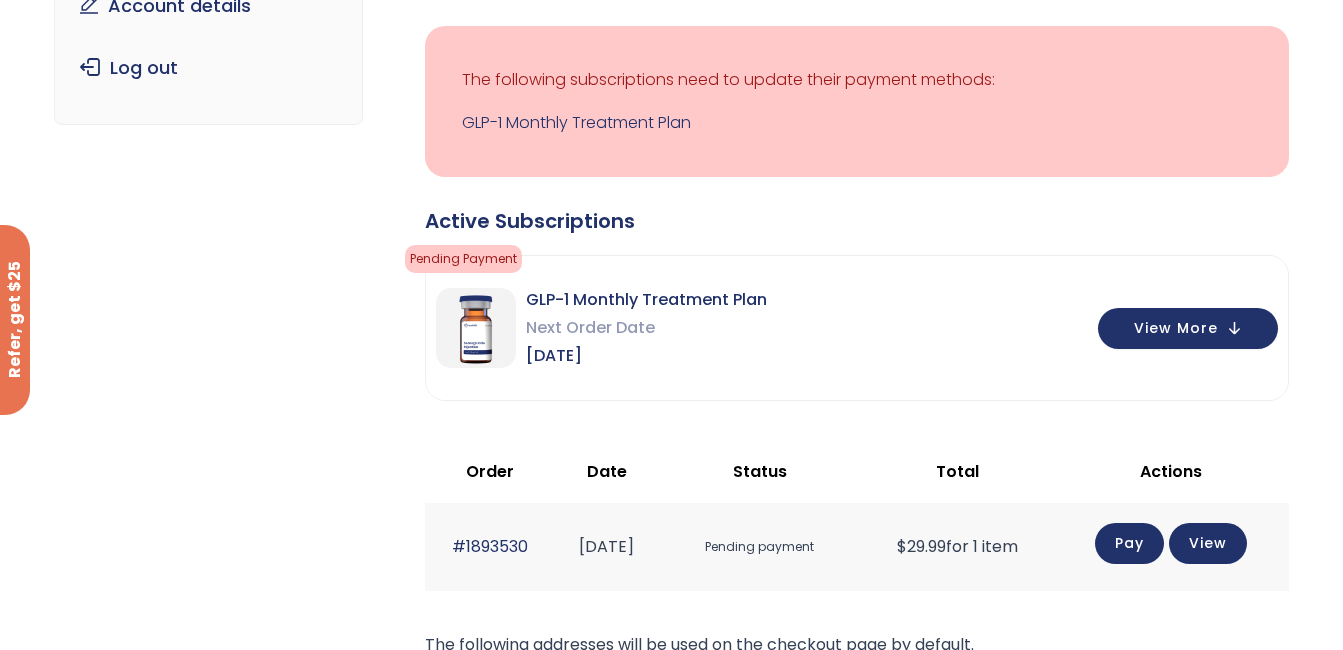 click on "Pay" 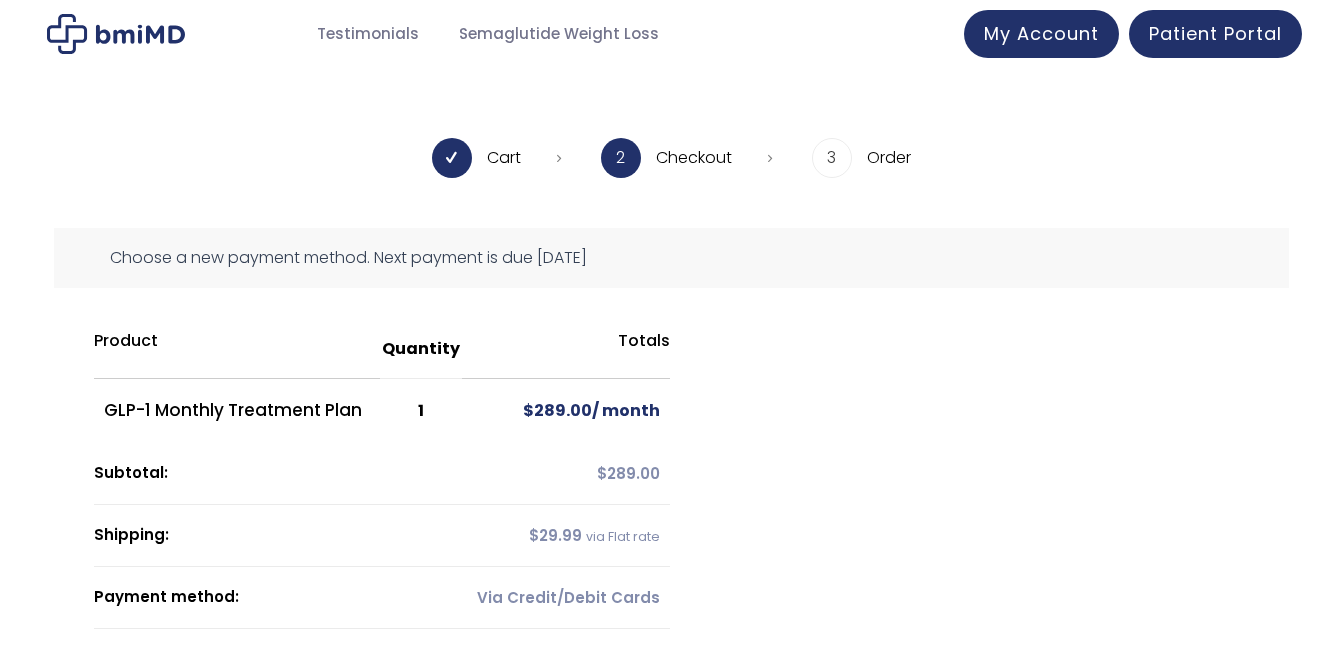 scroll, scrollTop: 0, scrollLeft: 0, axis: both 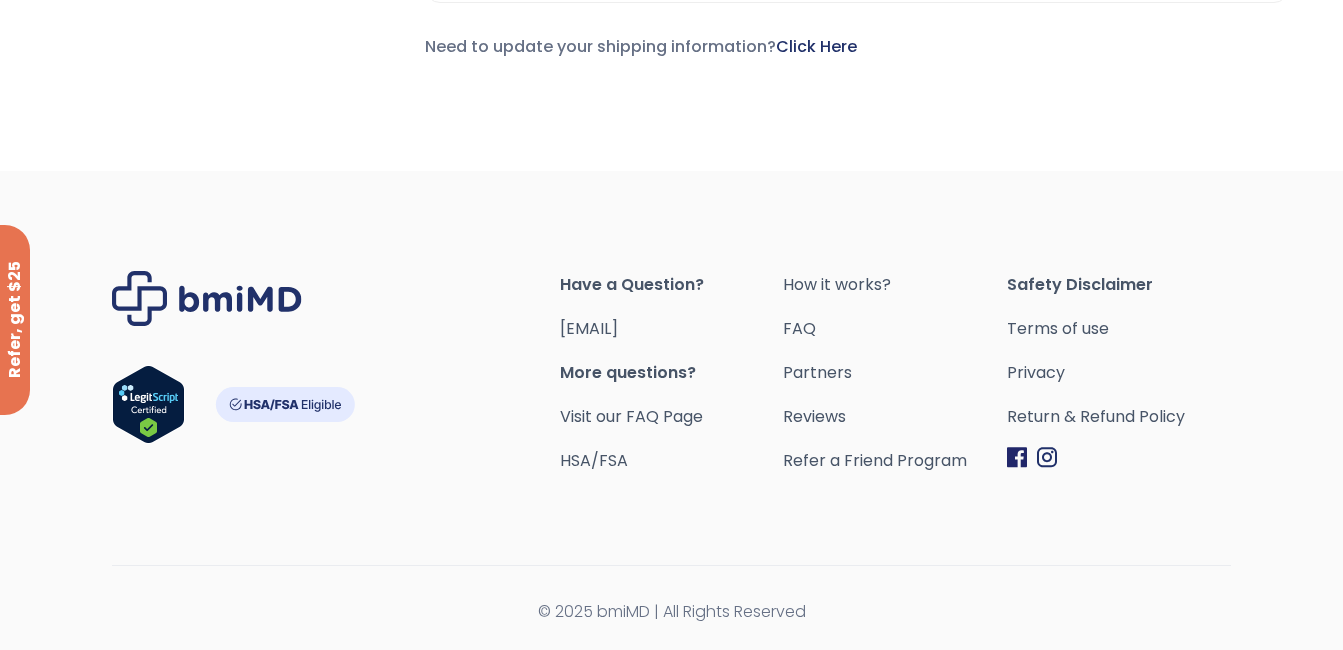 click on "Have a Question?" at bounding box center [672, 285] 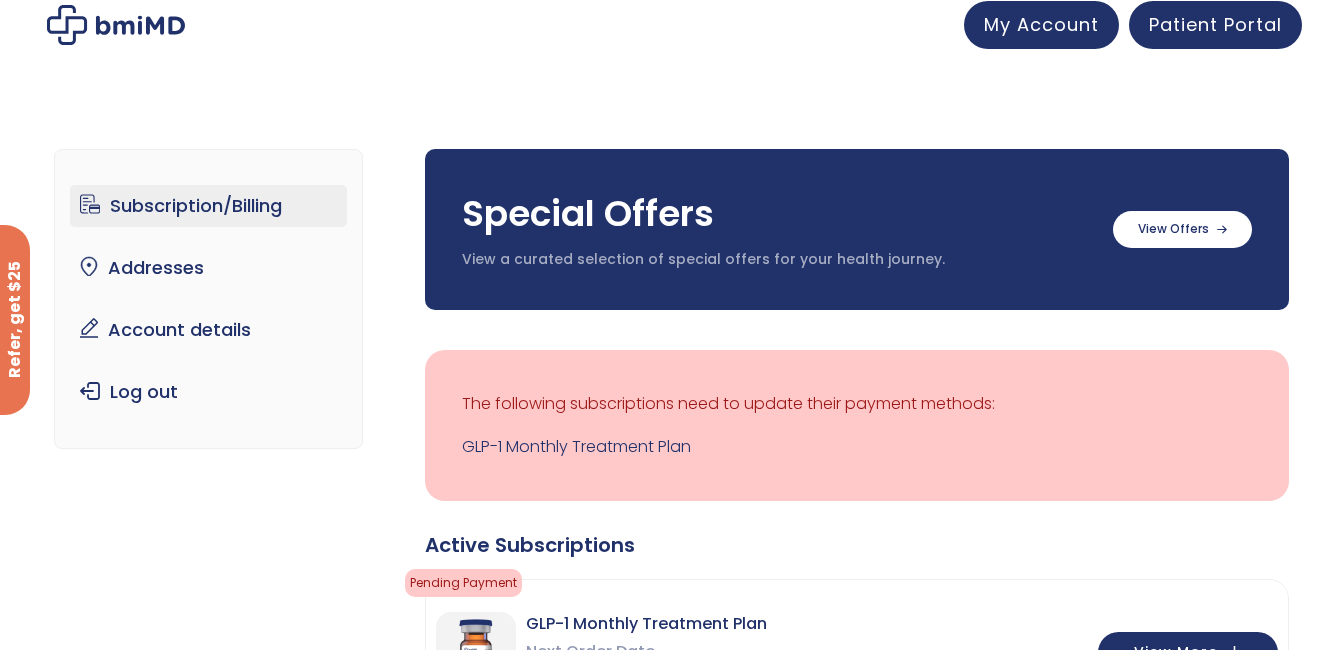 scroll, scrollTop: 19, scrollLeft: 0, axis: vertical 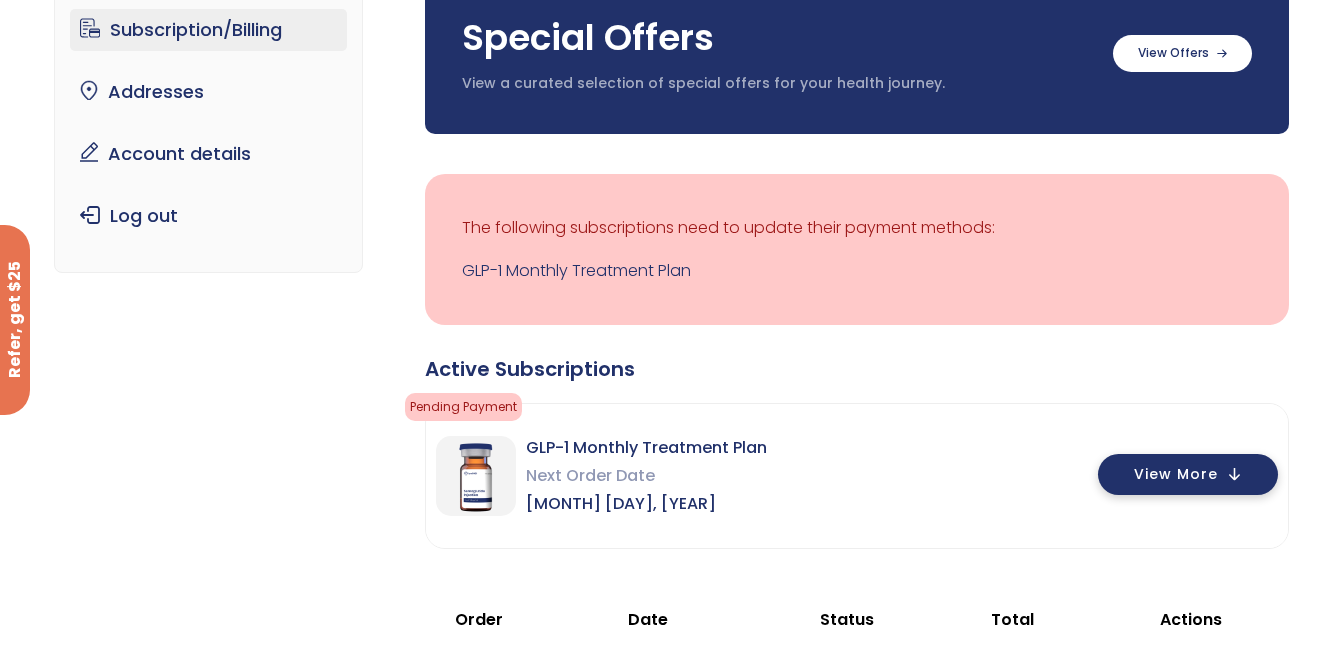 click on "View More" at bounding box center [1188, 474] 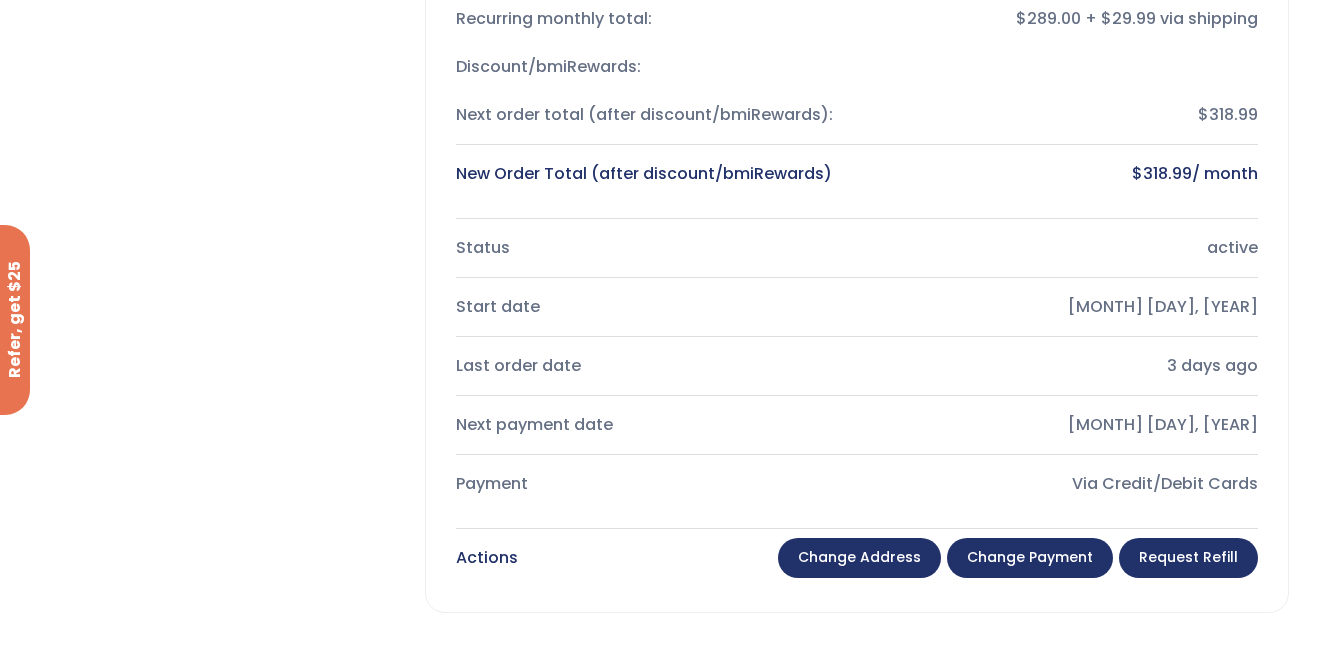 scroll, scrollTop: 852, scrollLeft: 0, axis: vertical 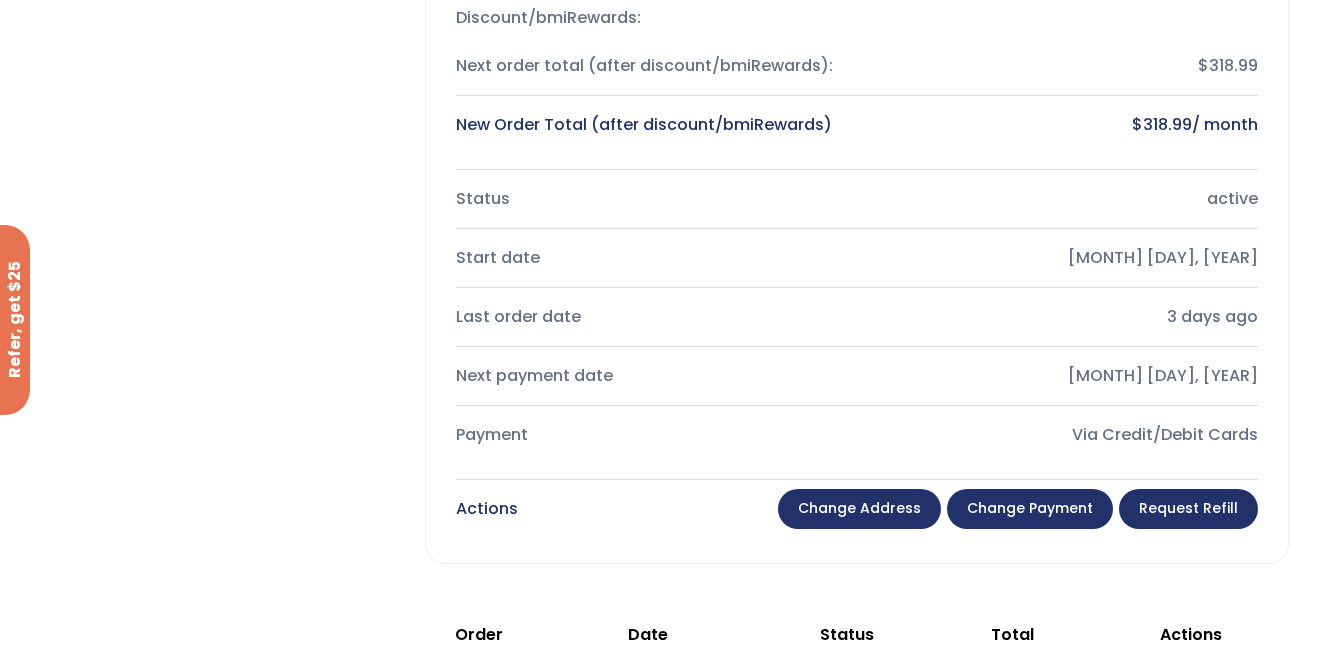 click on "Change payment" at bounding box center [1030, 509] 